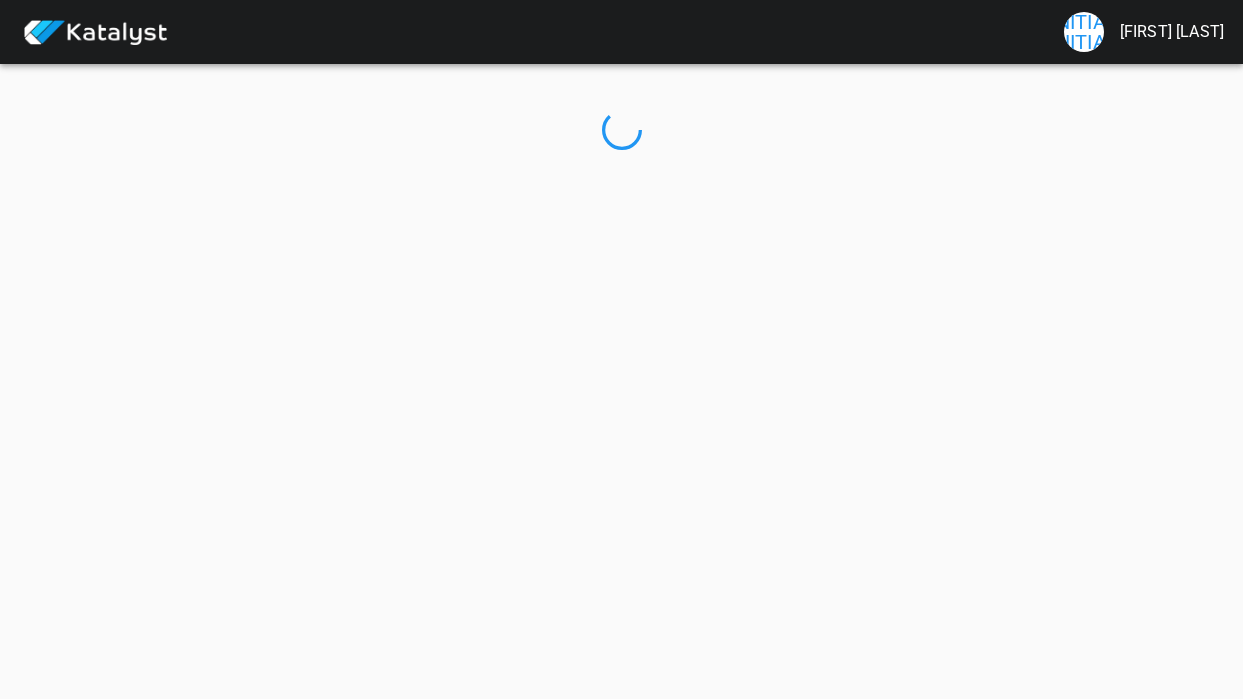 scroll, scrollTop: 0, scrollLeft: 0, axis: both 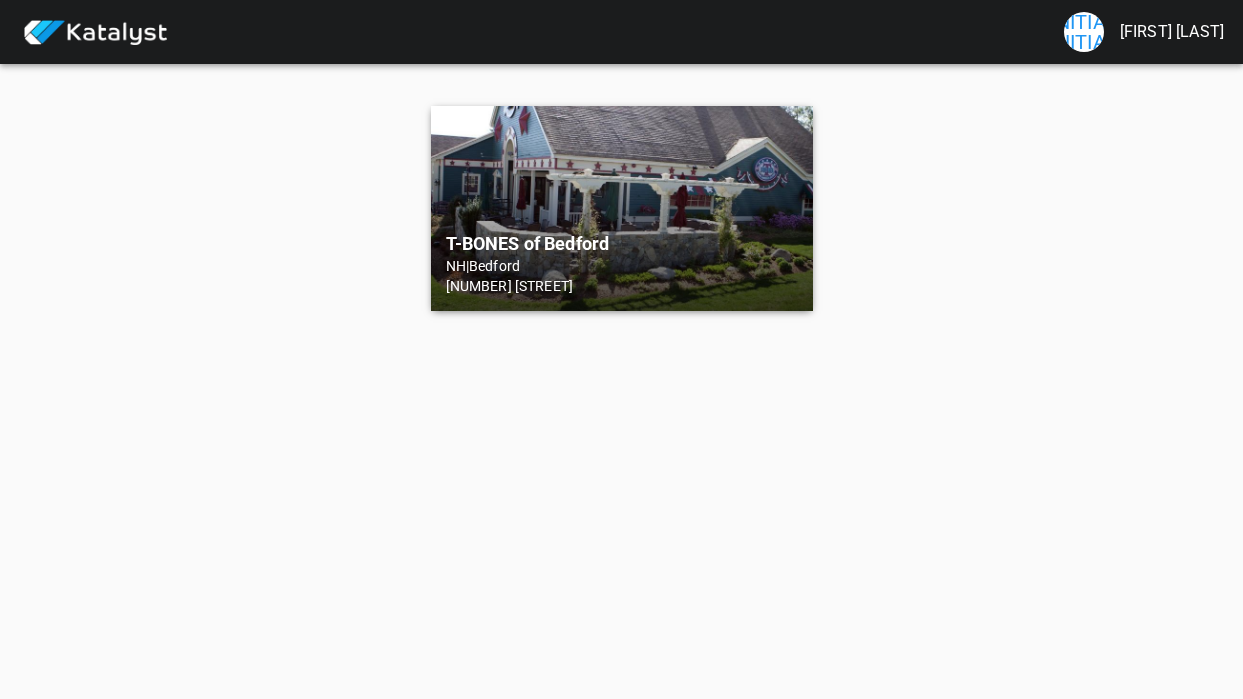 click on "T-BONES of Bedford [STATE]  |  Bedford [NUMBER] [STREET]" at bounding box center (622, 208) 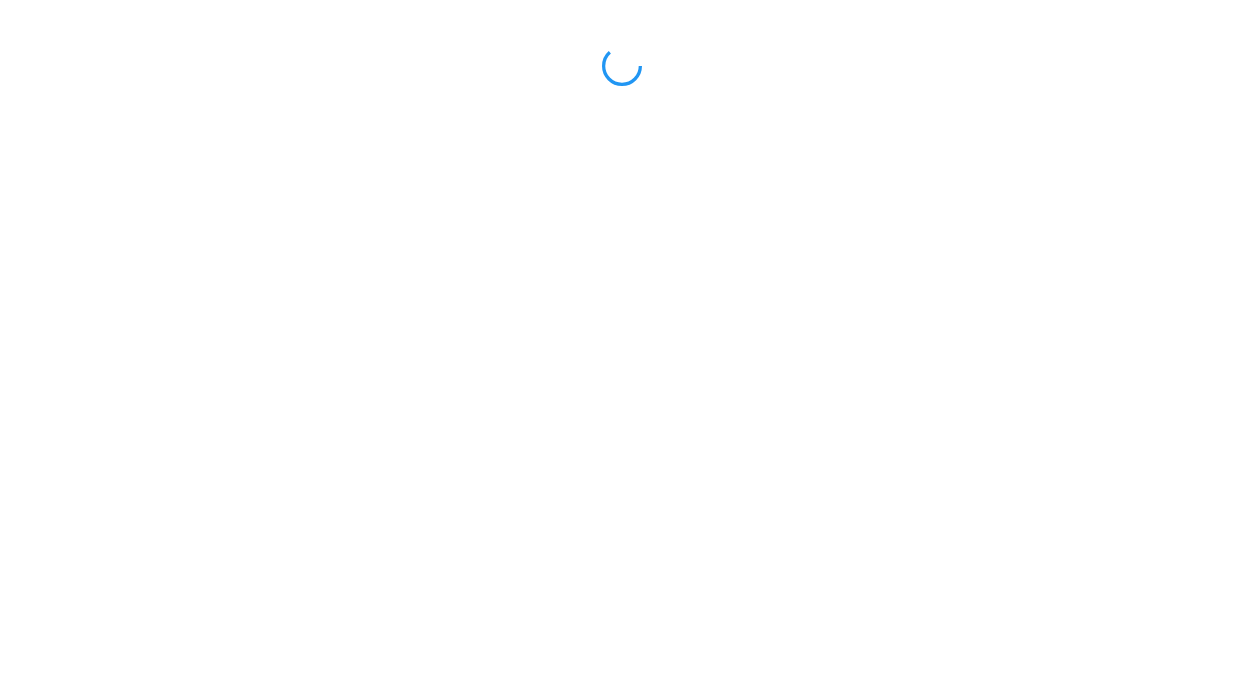 scroll, scrollTop: 0, scrollLeft: 0, axis: both 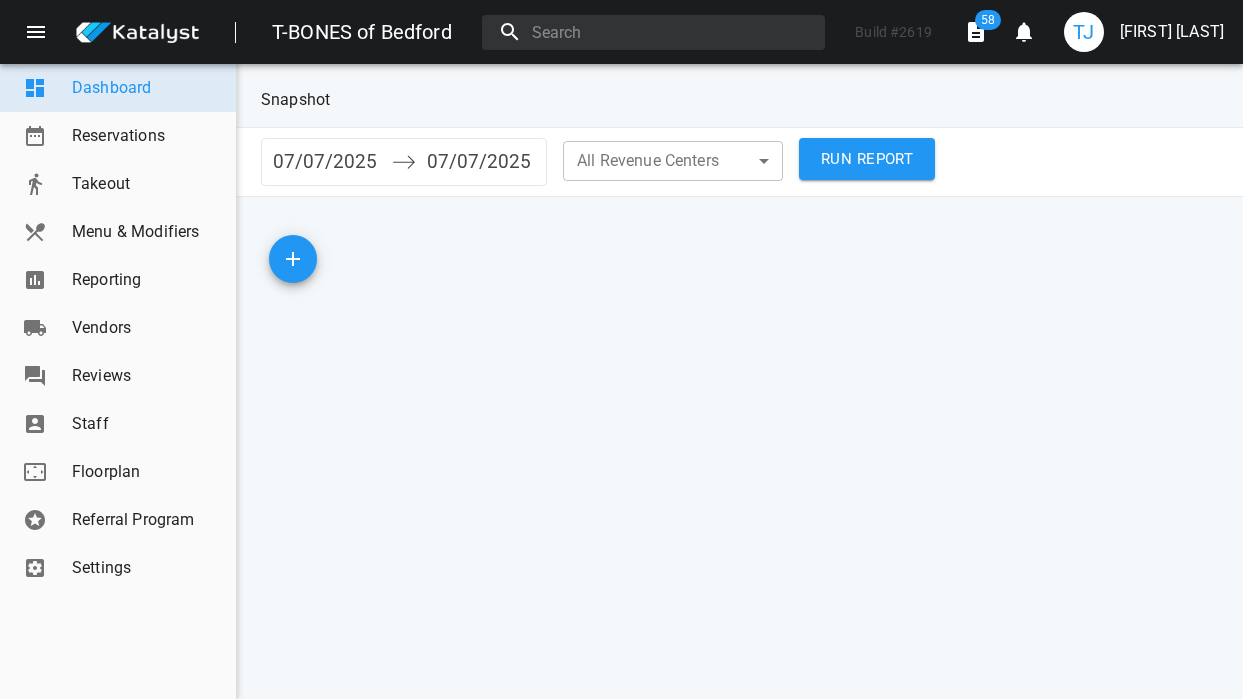 click on "Reporting" at bounding box center [146, 280] 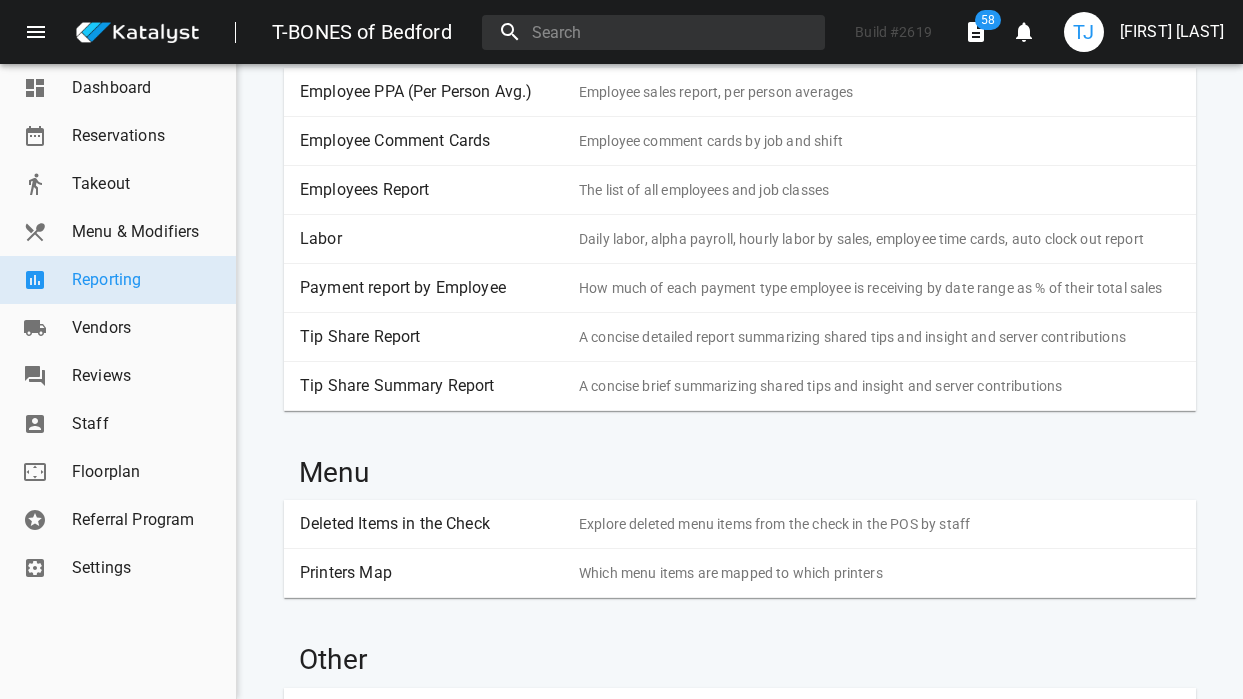 scroll, scrollTop: 1512, scrollLeft: 0, axis: vertical 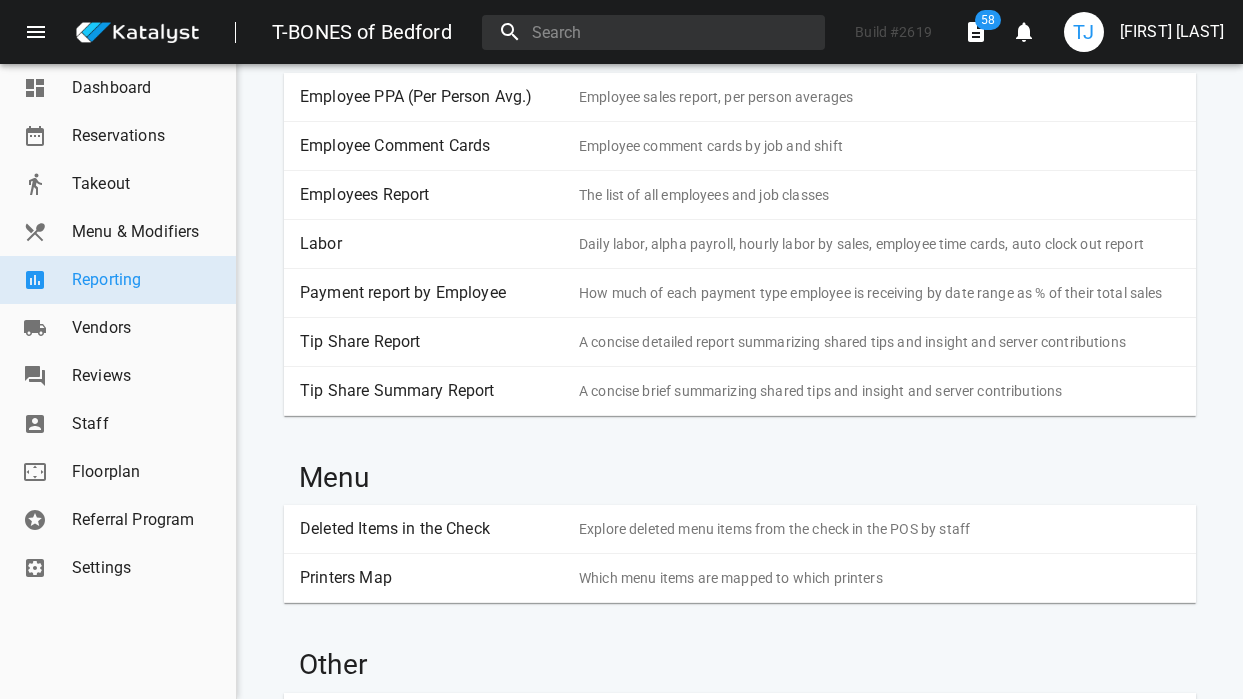 click on "Labor" at bounding box center (432, 244) 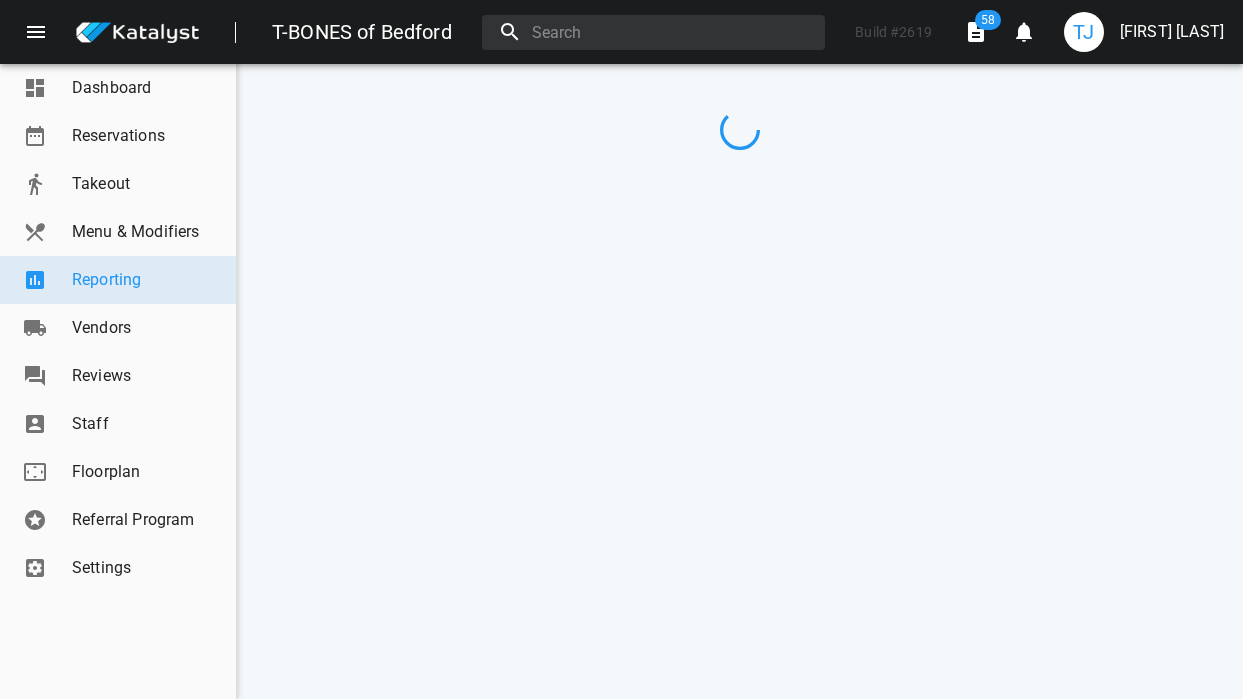 scroll, scrollTop: 0, scrollLeft: 0, axis: both 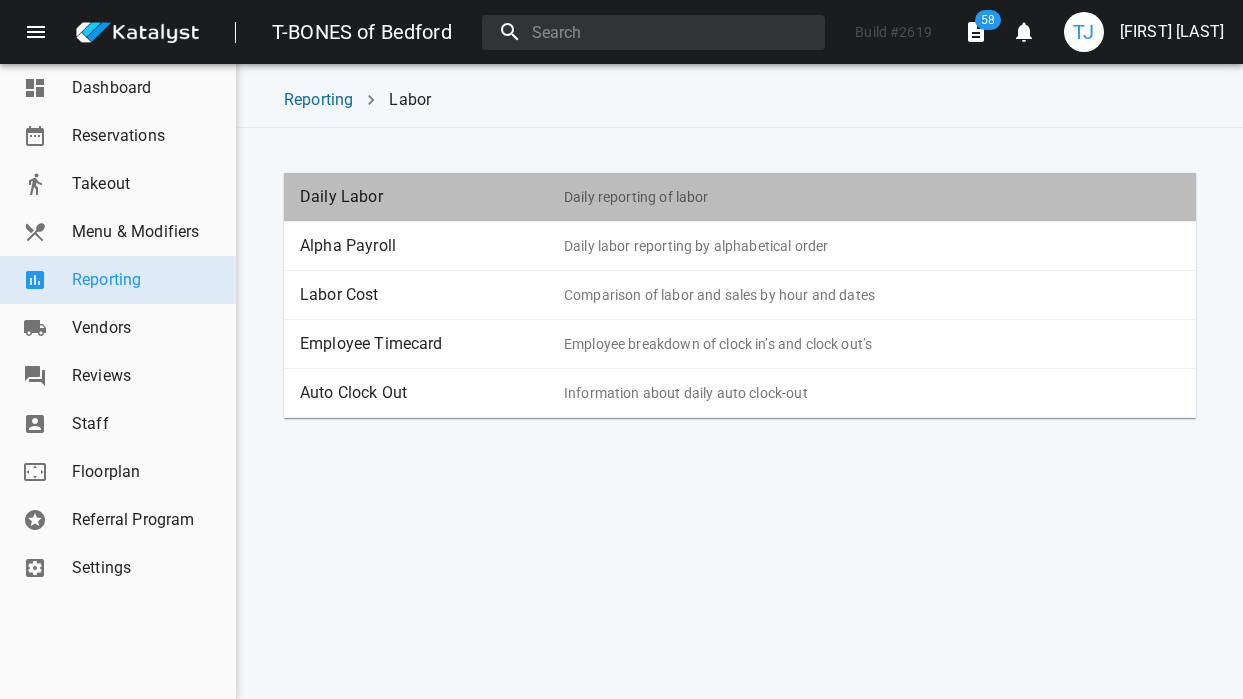 click on "Daily Labor Daily reporting of labor" at bounding box center [740, 197] 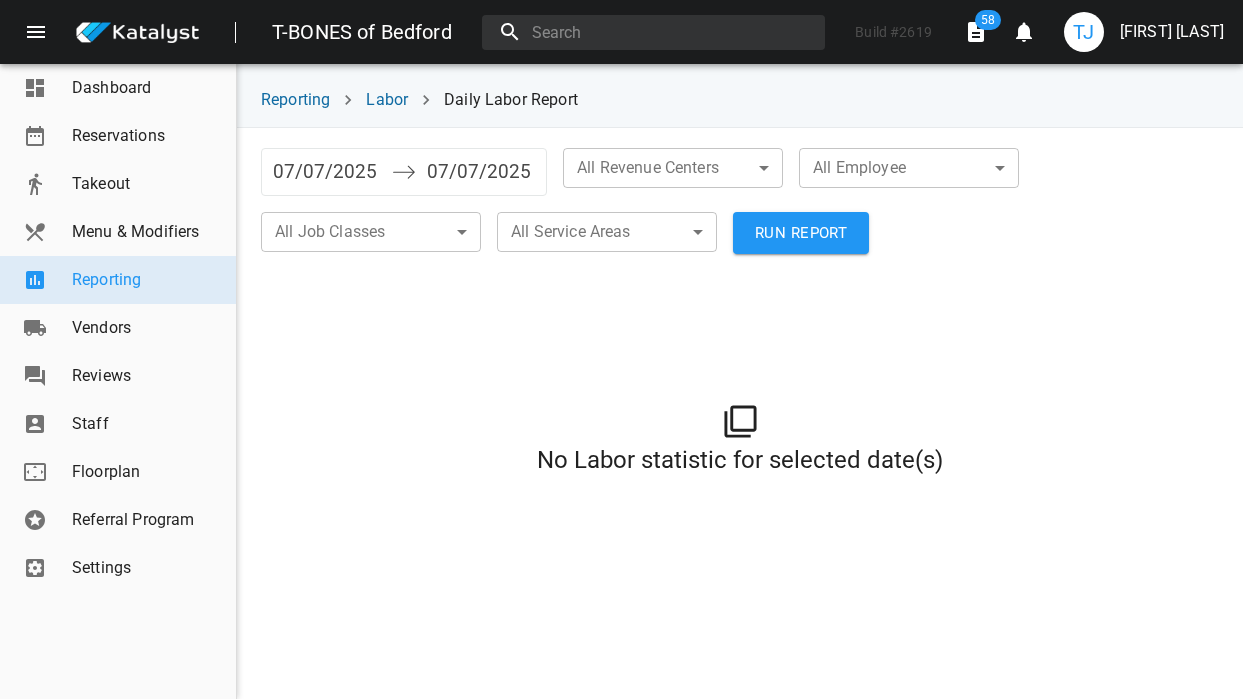 click on "07/07/2025" at bounding box center [327, 172] 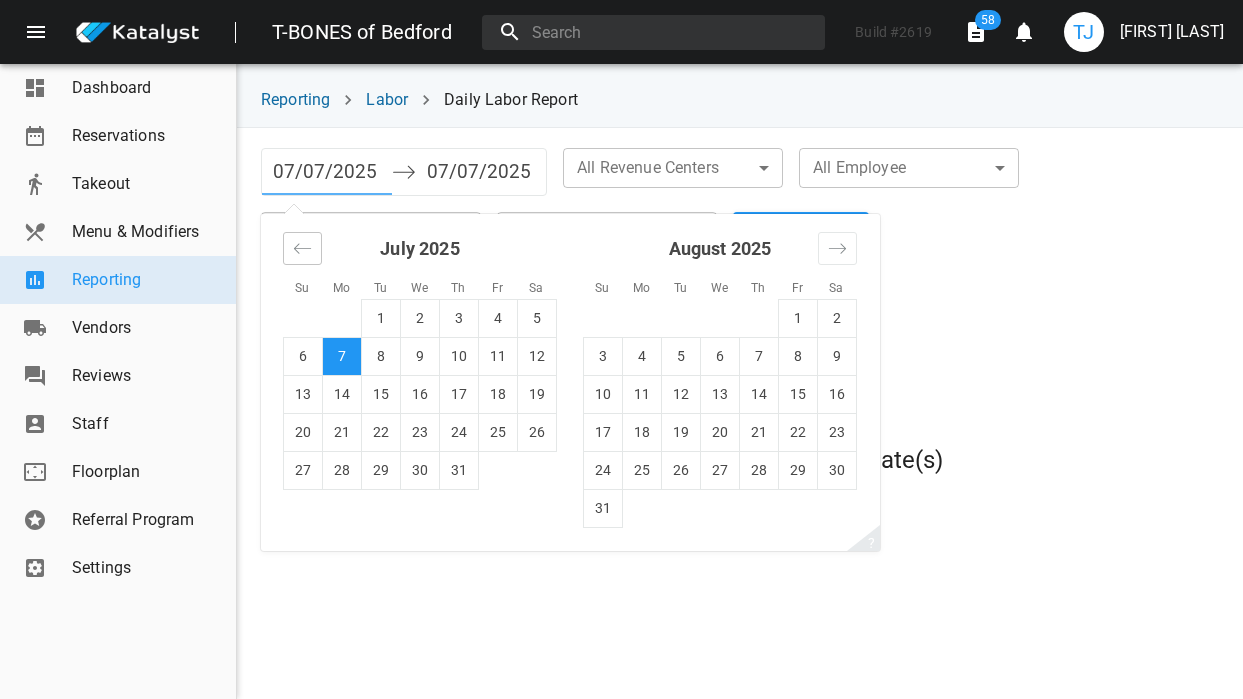 click at bounding box center (302, 248) 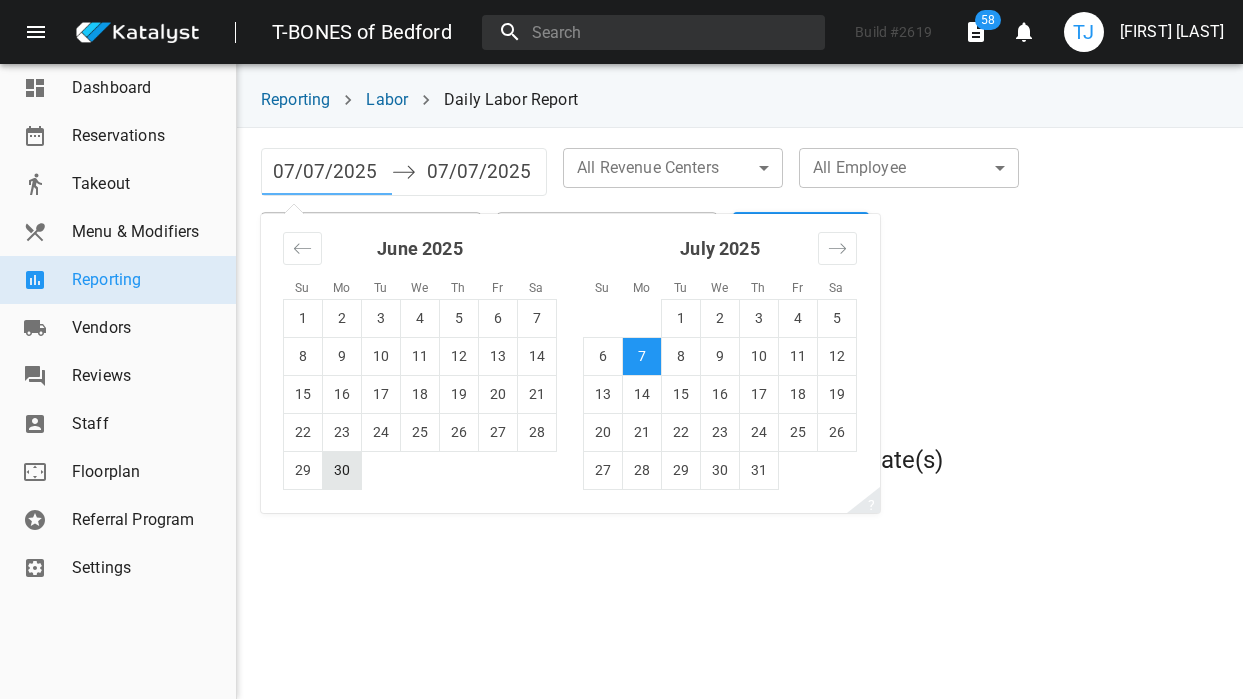click on "30" at bounding box center (342, 470) 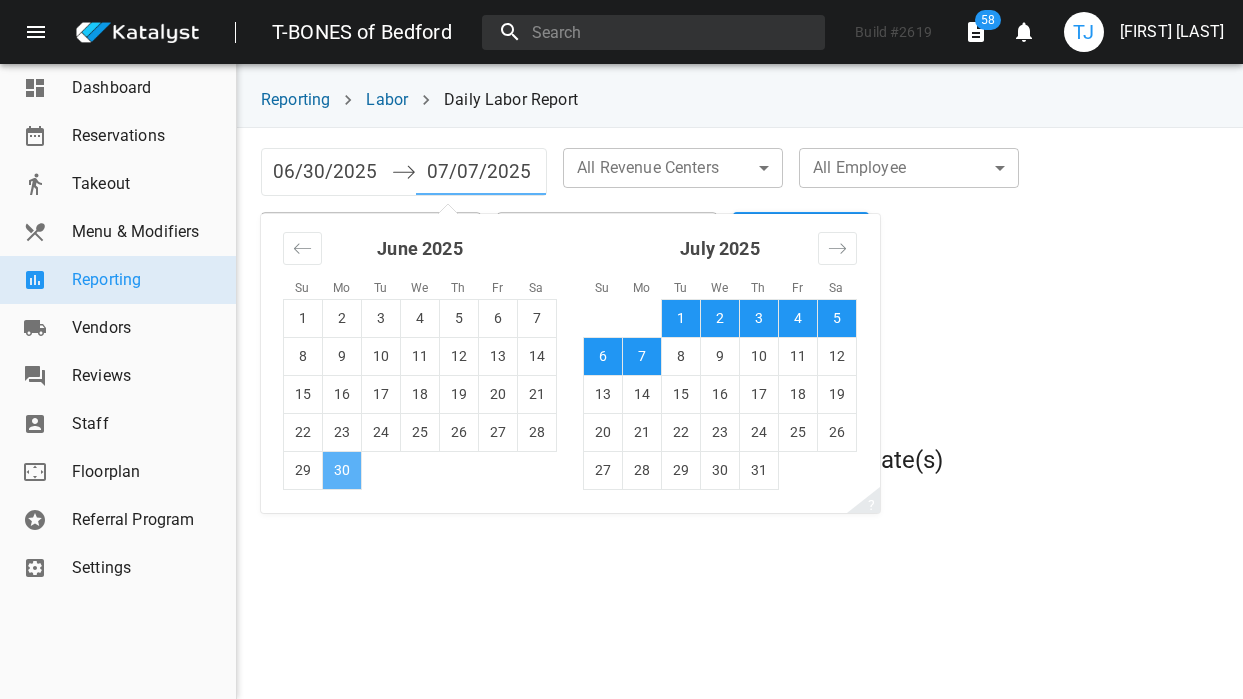 click on "30" at bounding box center (342, 470) 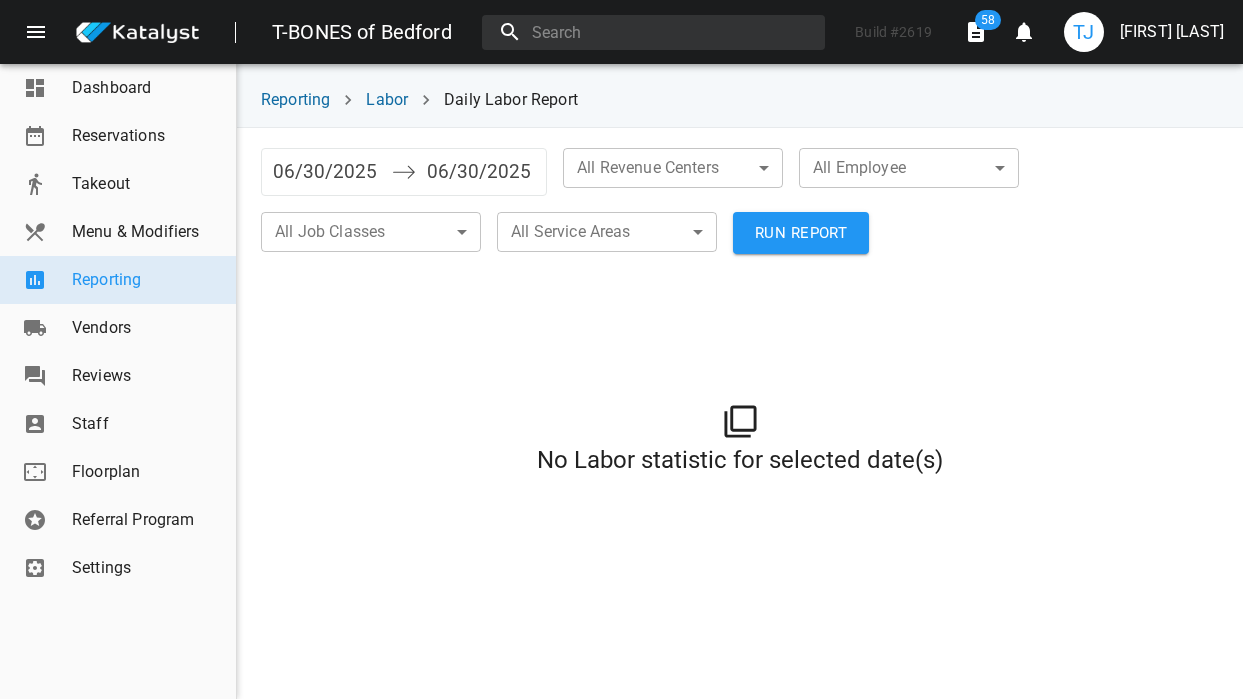 click on "RUN REPORT" at bounding box center [801, 233] 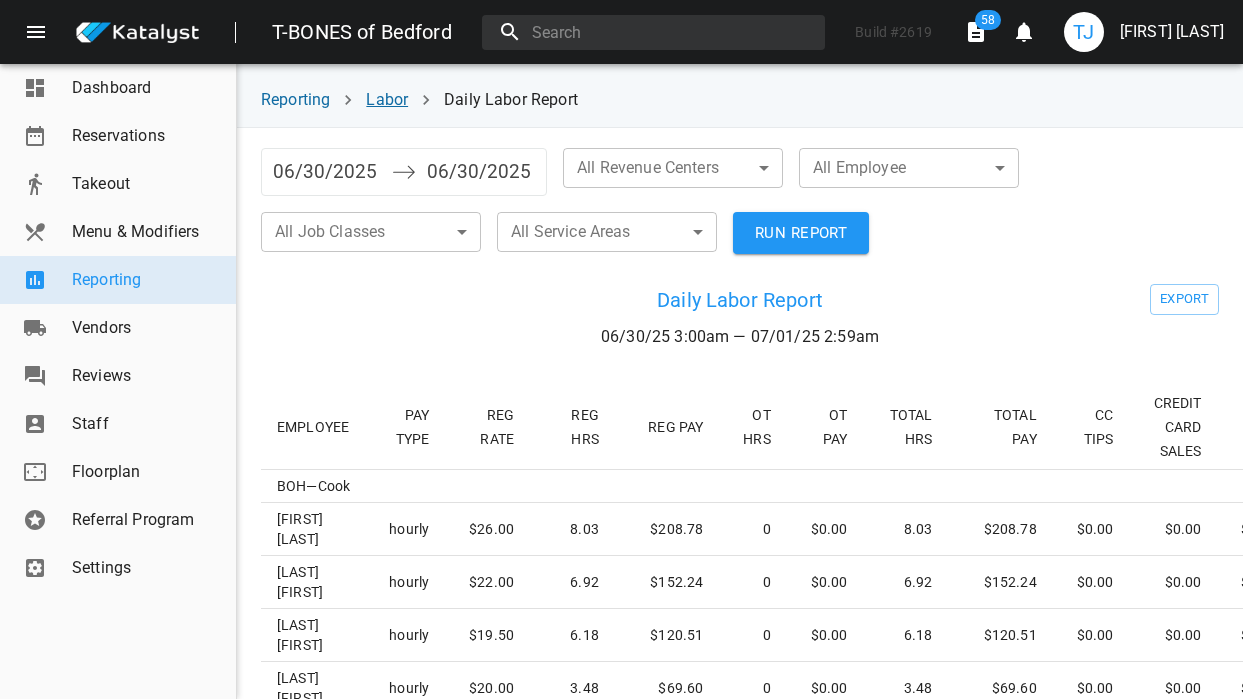 click on "Labor" at bounding box center (387, 99) 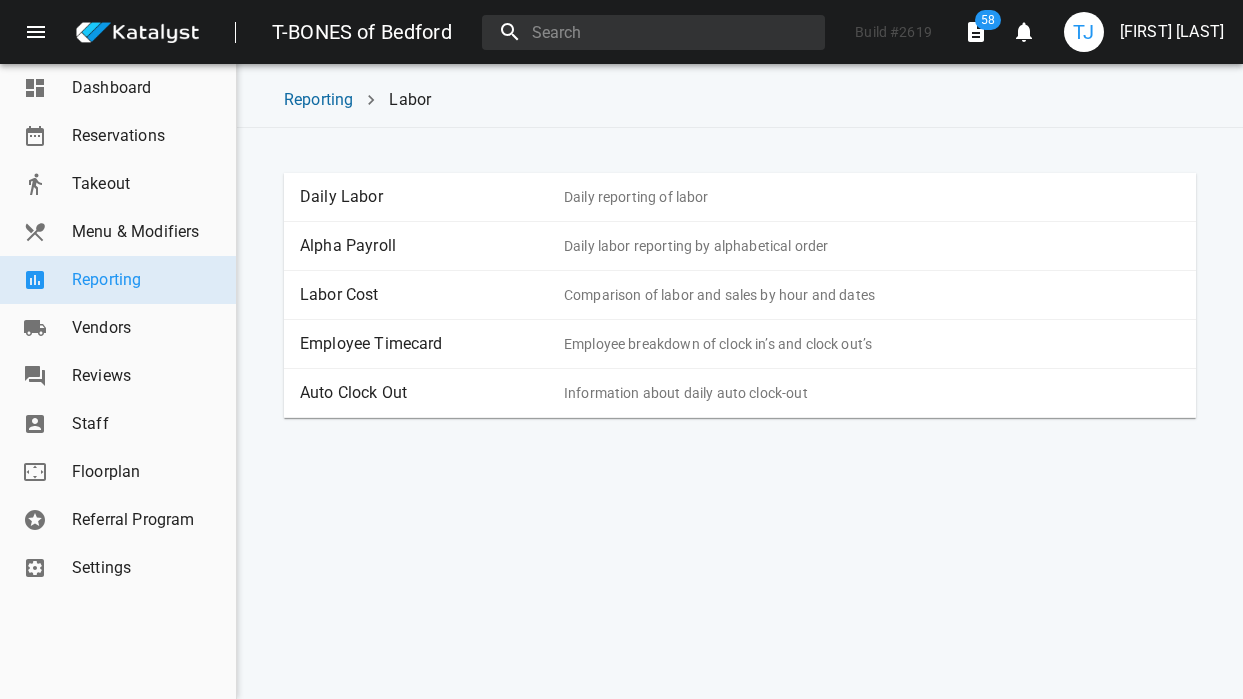 click on "Employee Timecard" at bounding box center [432, 344] 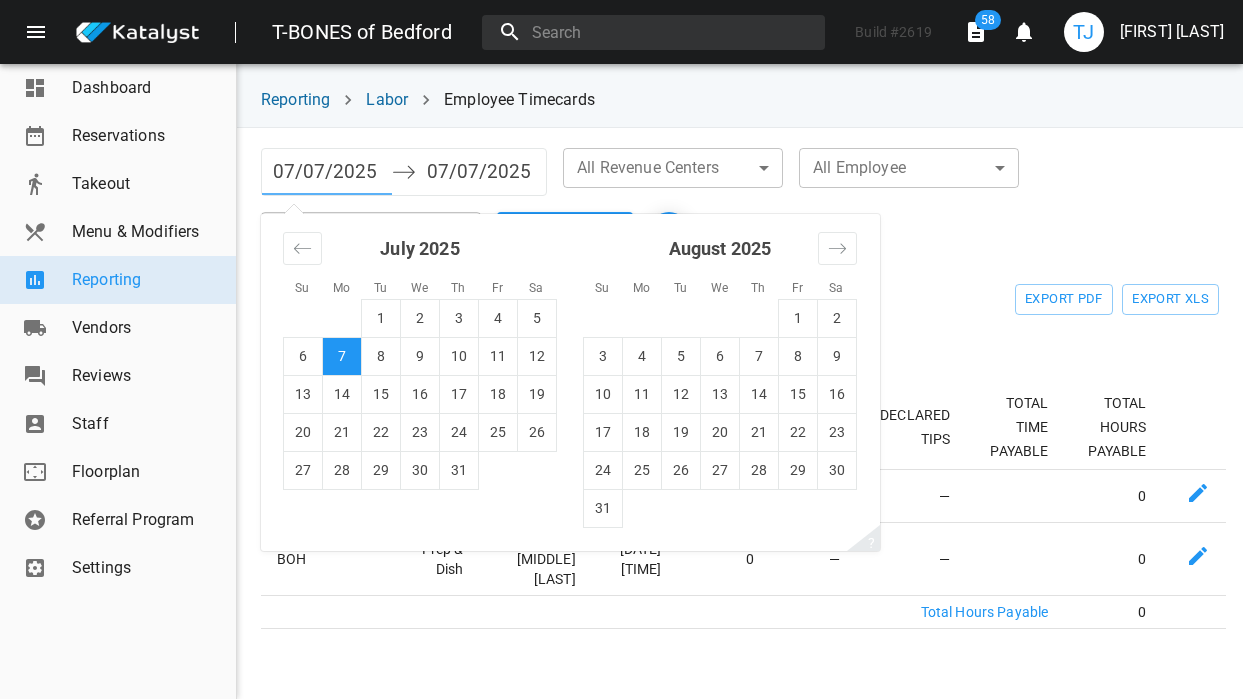 click on "07/07/2025" at bounding box center (327, 172) 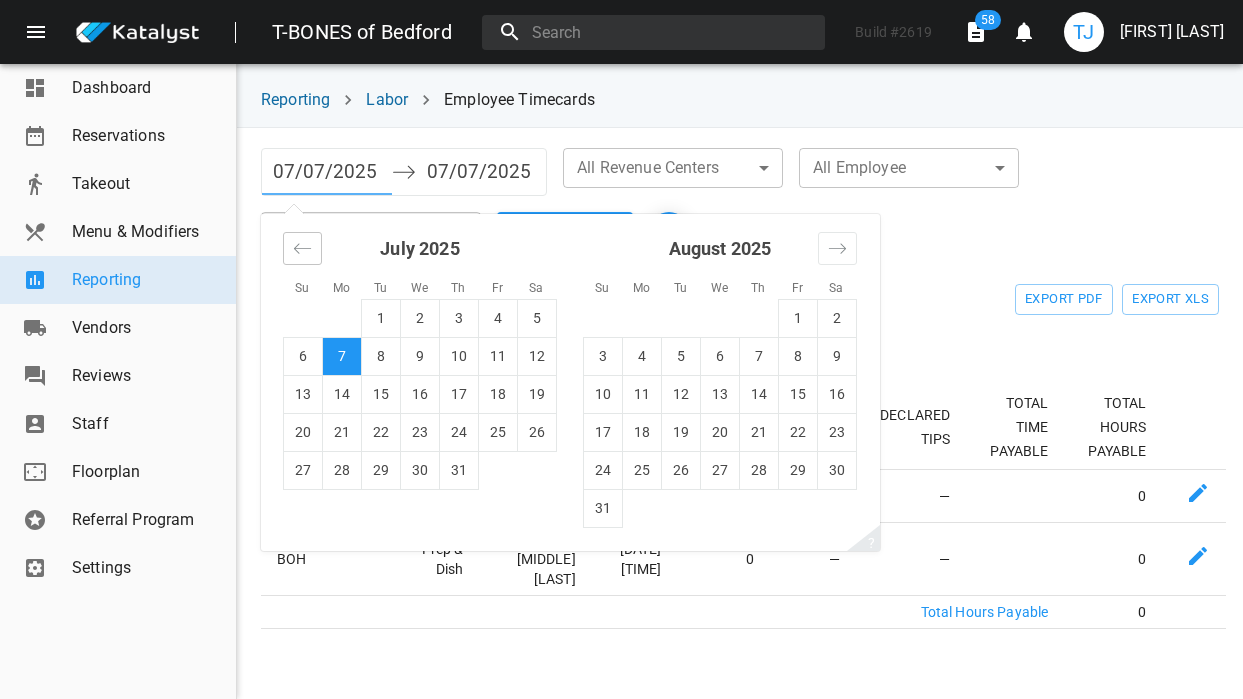 click at bounding box center [302, 248] 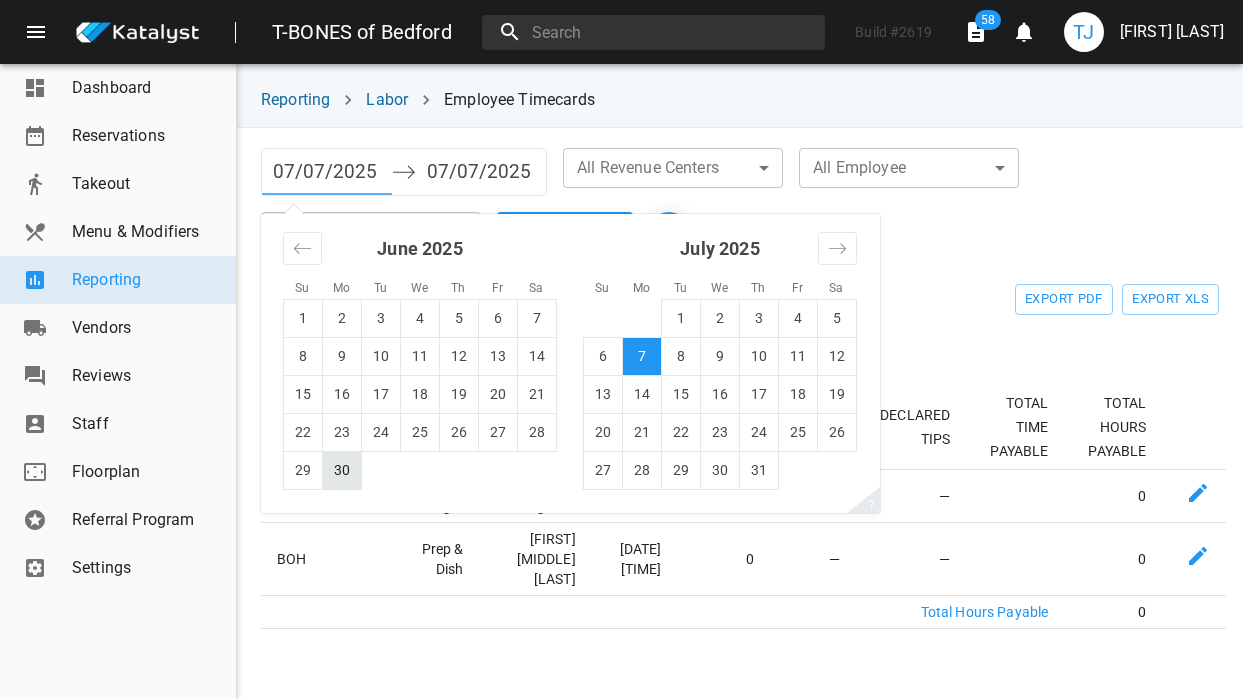 click on "30" at bounding box center (342, 470) 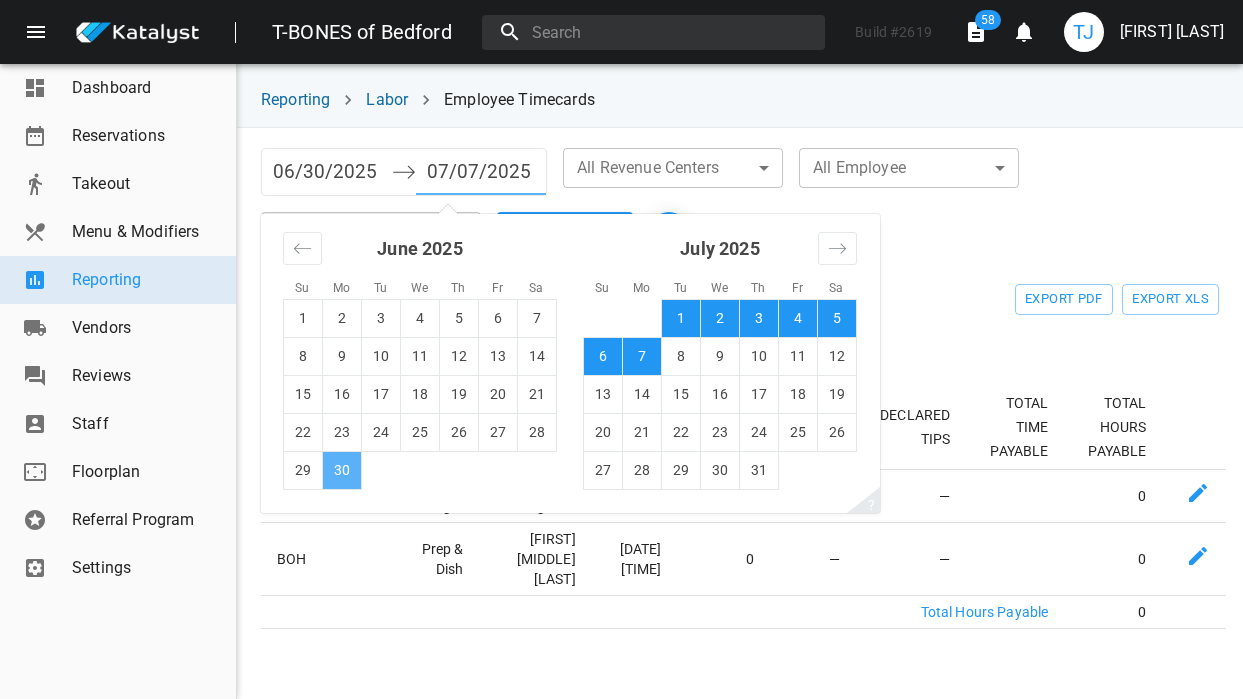 click on "30" at bounding box center (342, 470) 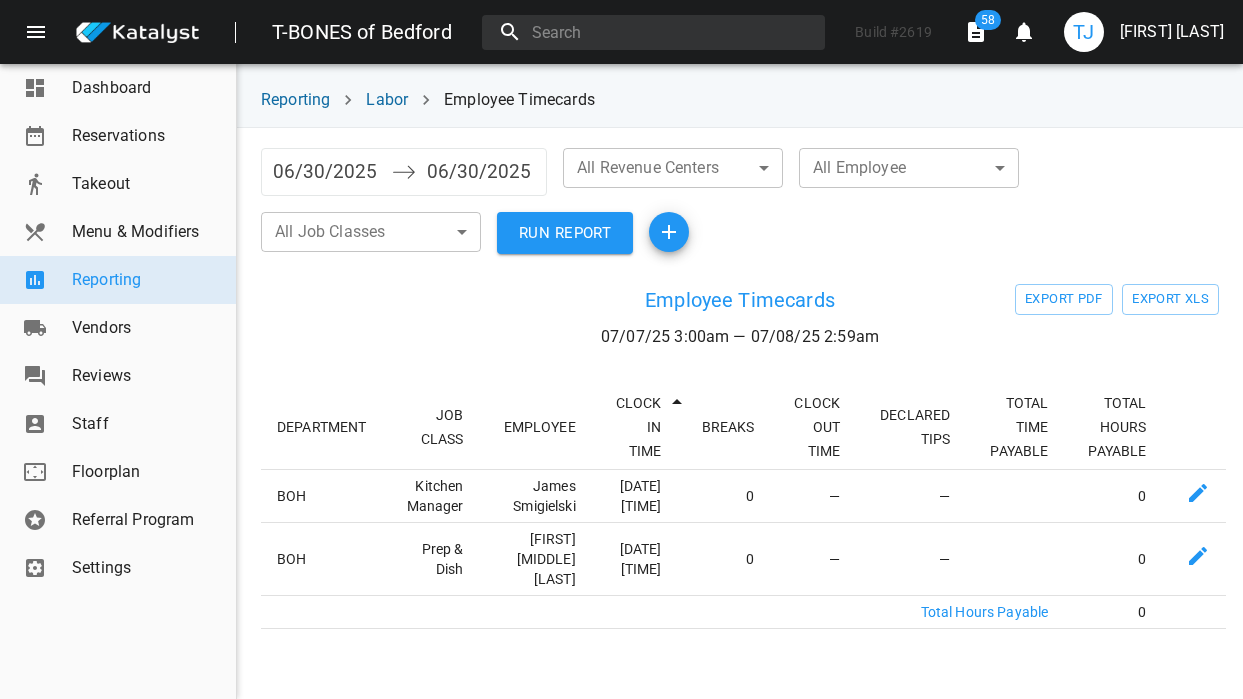 click on "RUN REPORT" at bounding box center [565, 233] 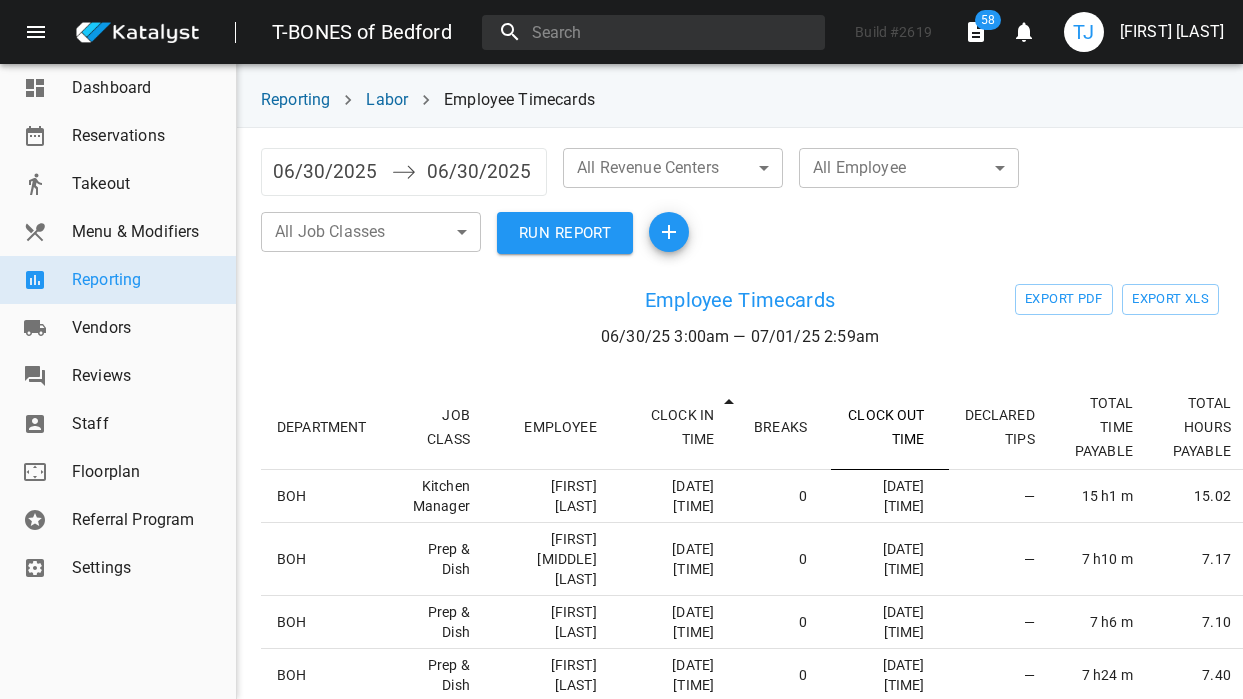 click on "CLOCK OUT TIME" at bounding box center (890, 427) 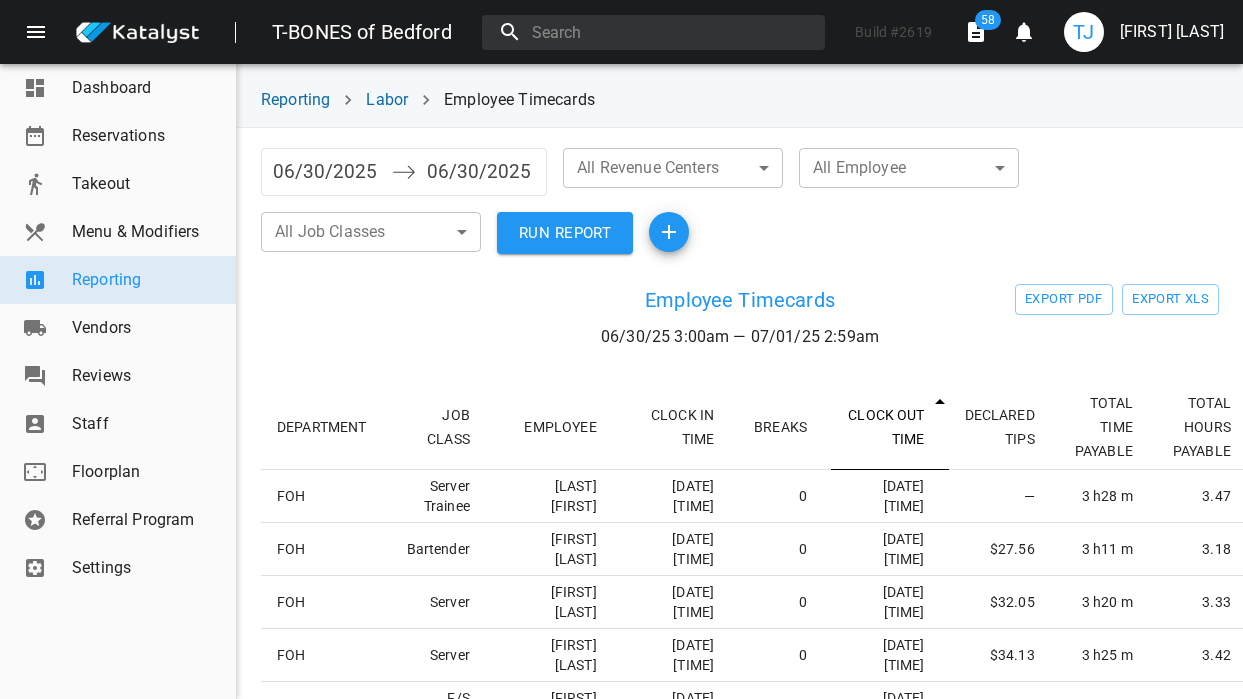 click on "CLOCK OUT TIME" at bounding box center [890, 427] 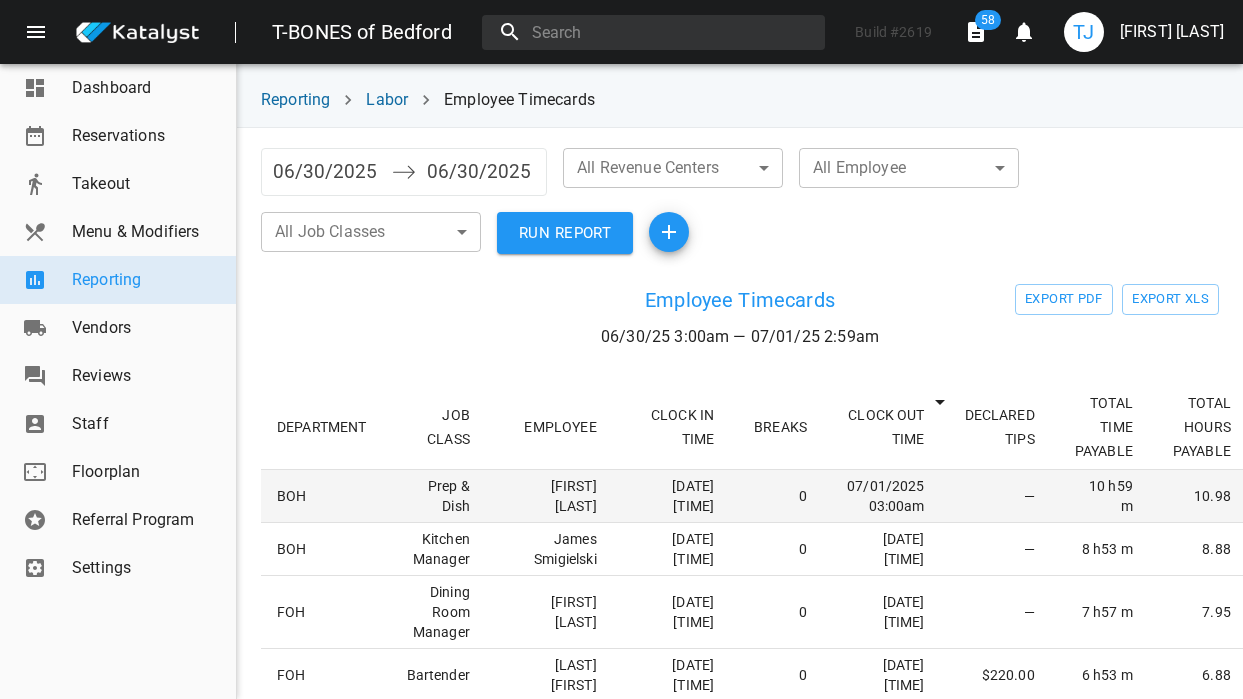 click on "0" at bounding box center (784, 495) 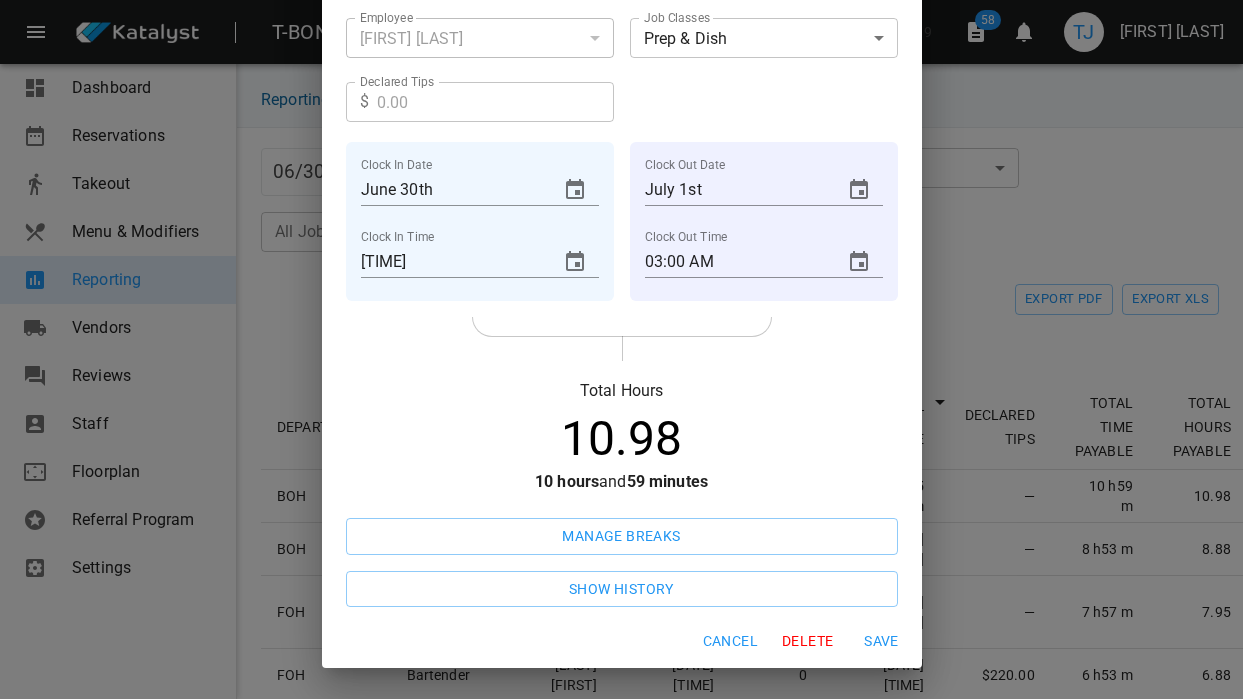 scroll, scrollTop: 13, scrollLeft: 0, axis: vertical 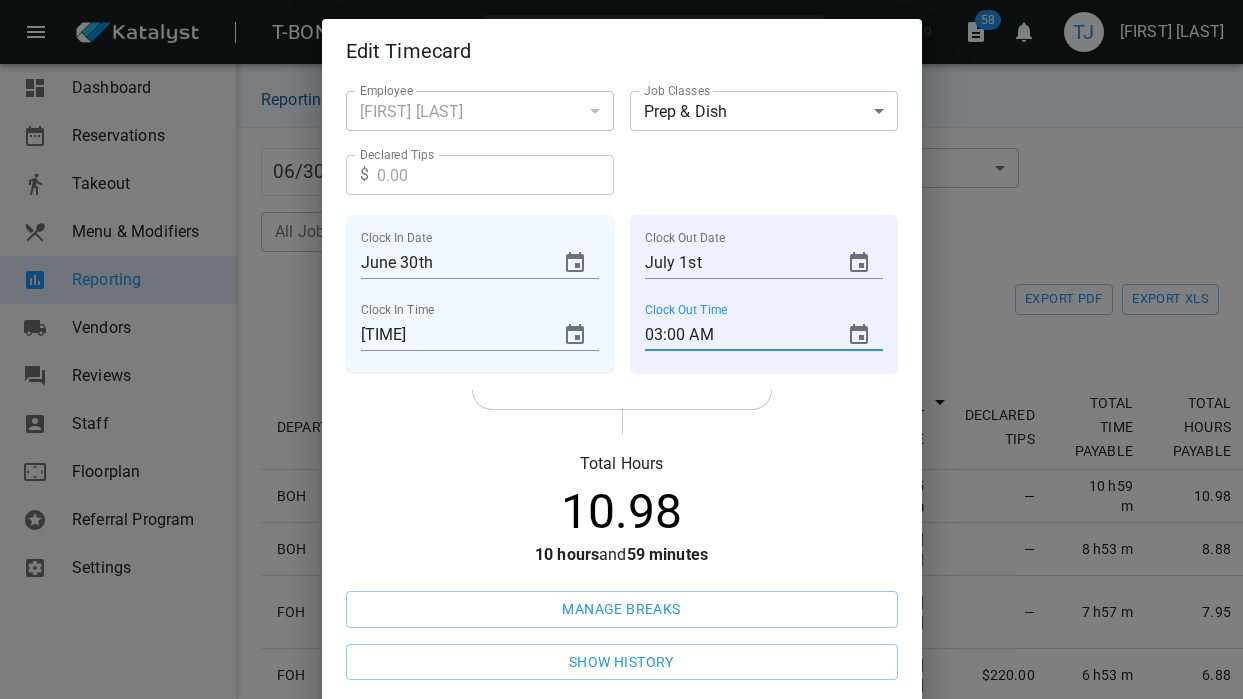 click on "03:00 AM" at bounding box center [736, 335] 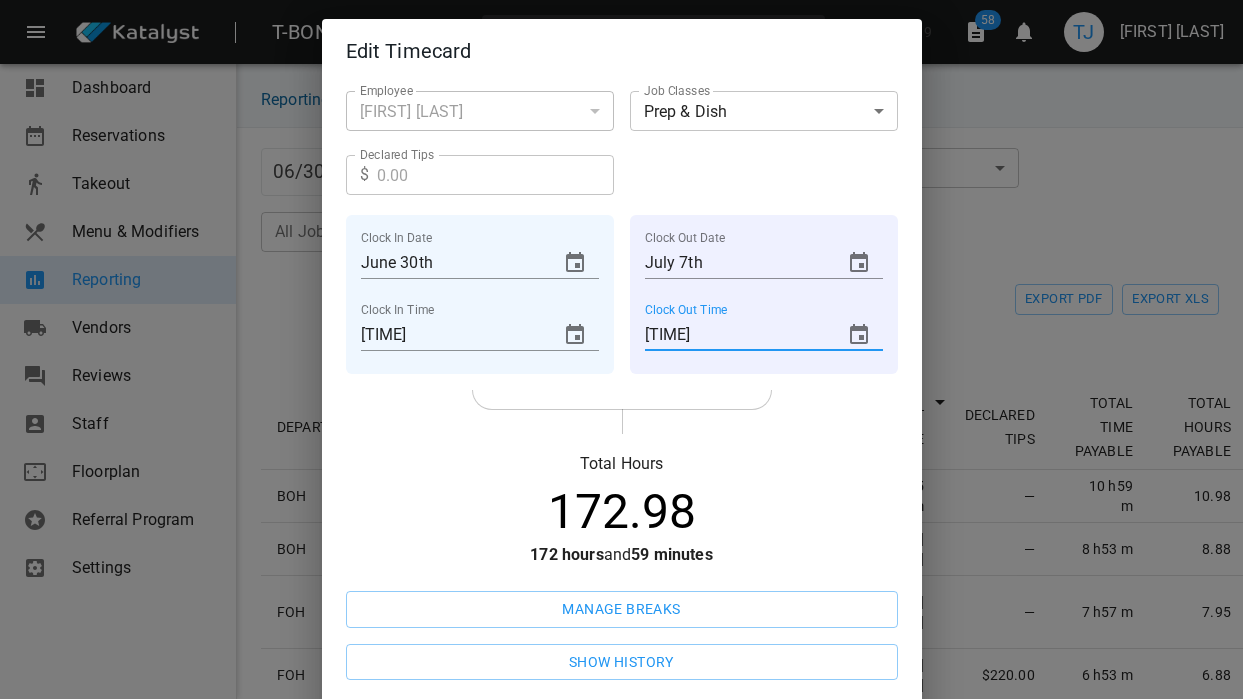 type on "[TIME]" 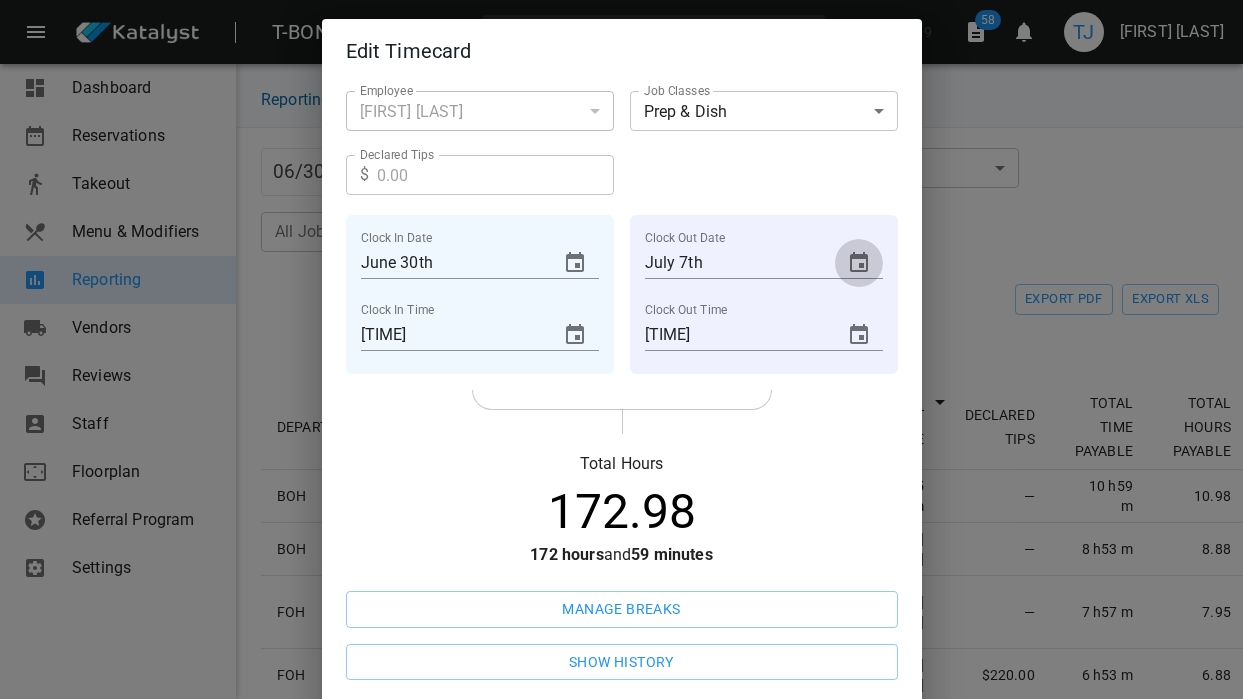 click at bounding box center (859, 263) 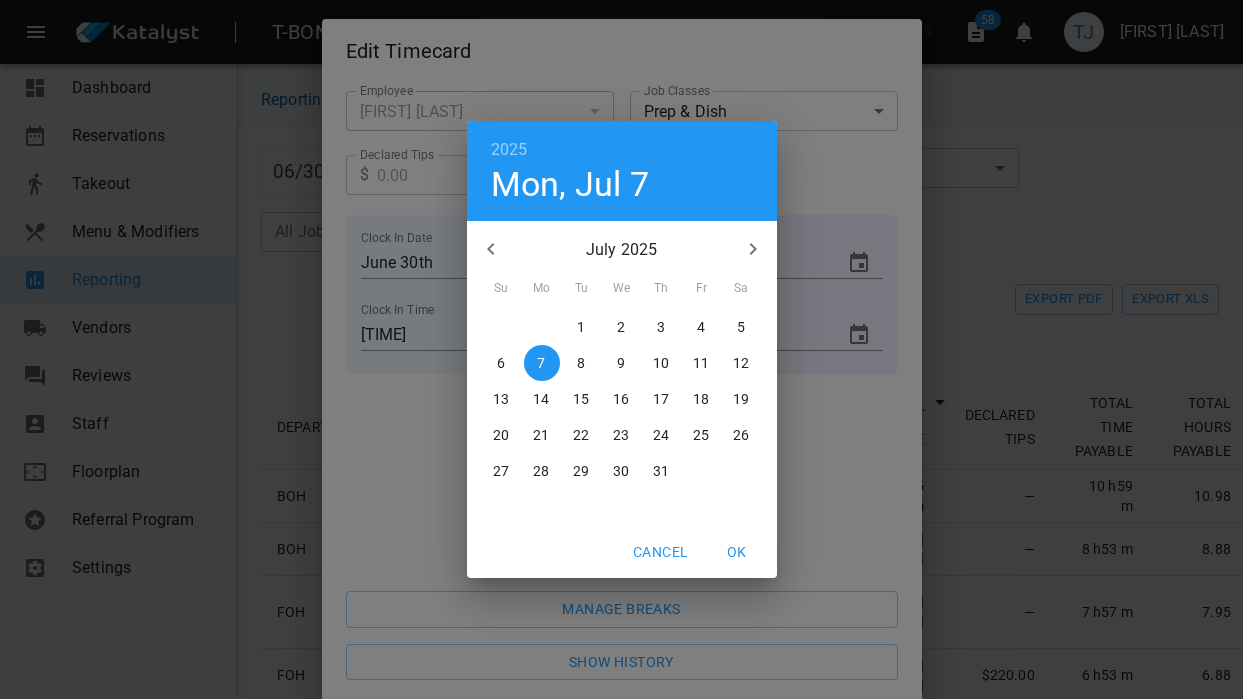 click at bounding box center [491, 249] 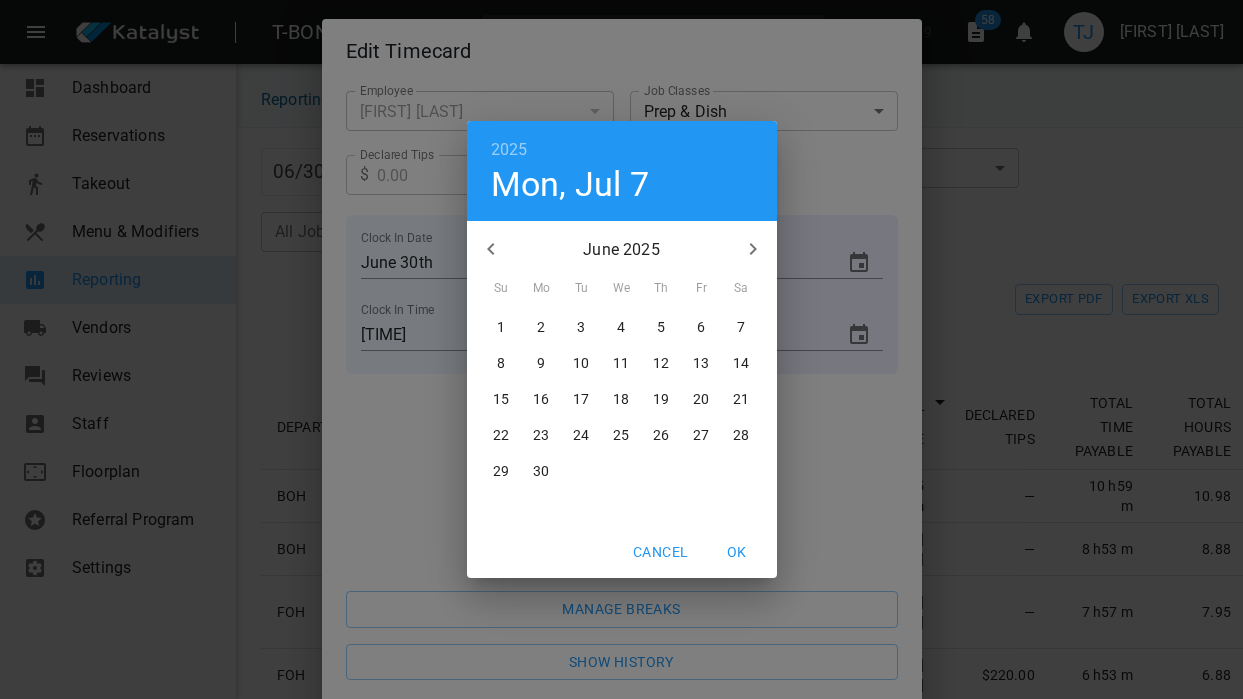 click on "30" at bounding box center (501, 327) 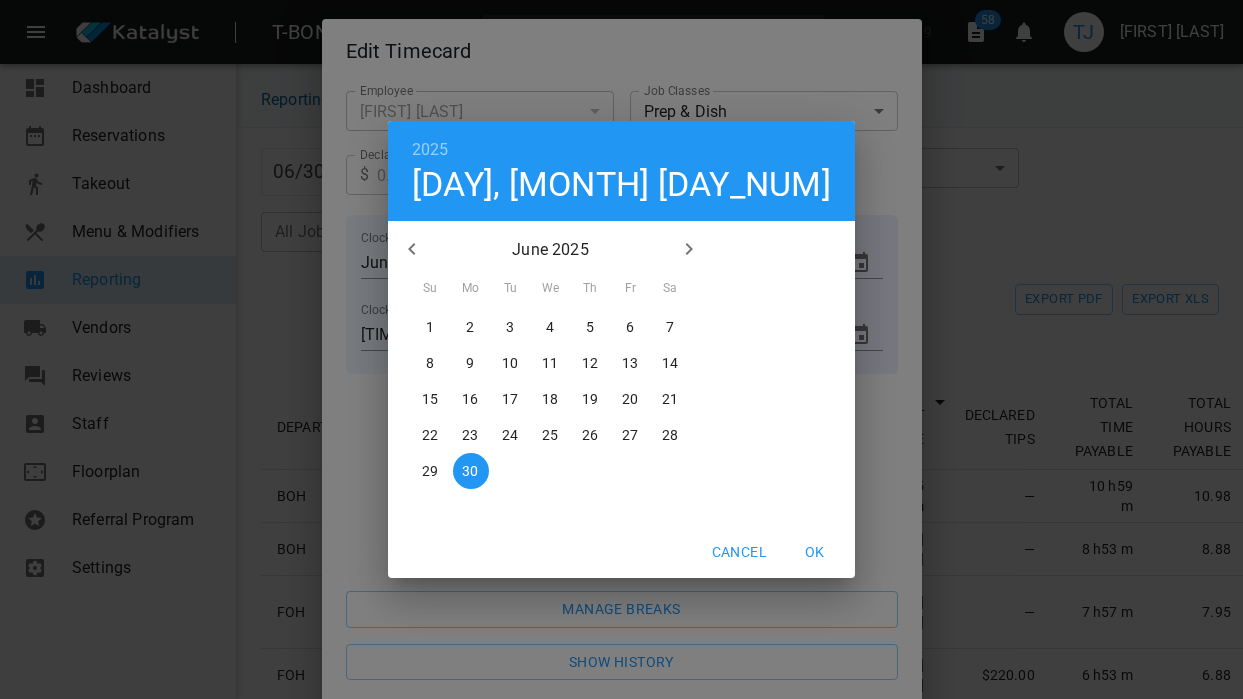 click on "30" at bounding box center (470, 471) 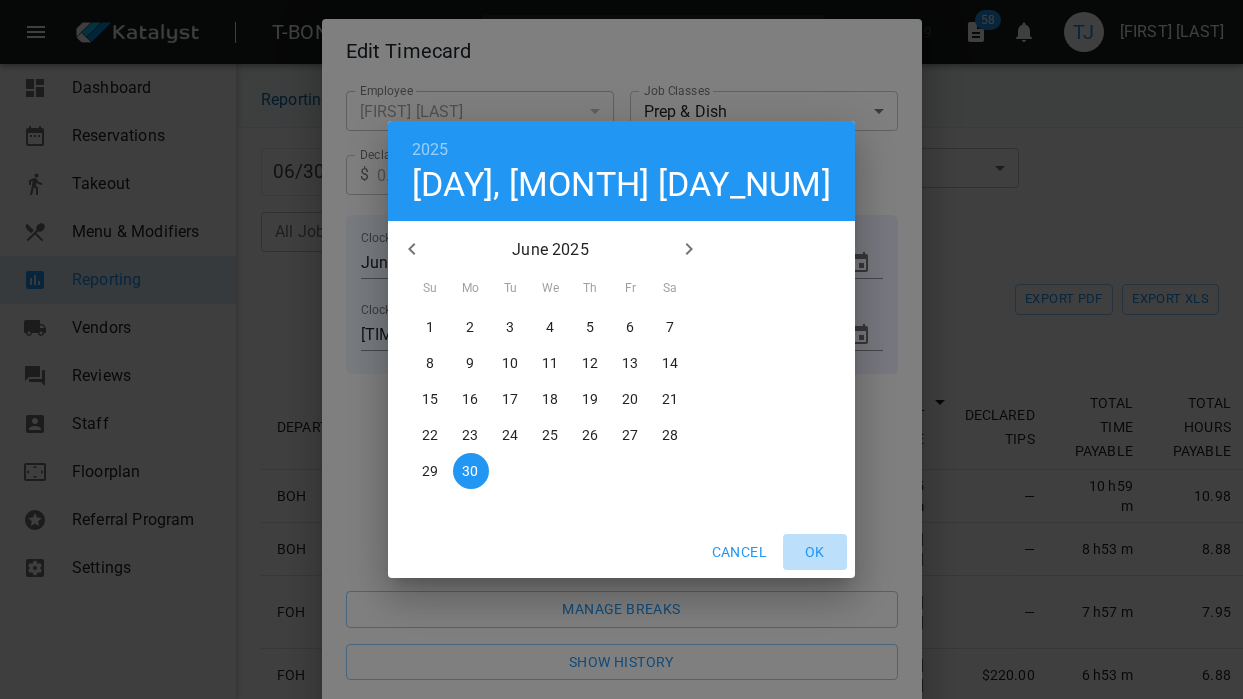 click on "OK" at bounding box center (739, 552) 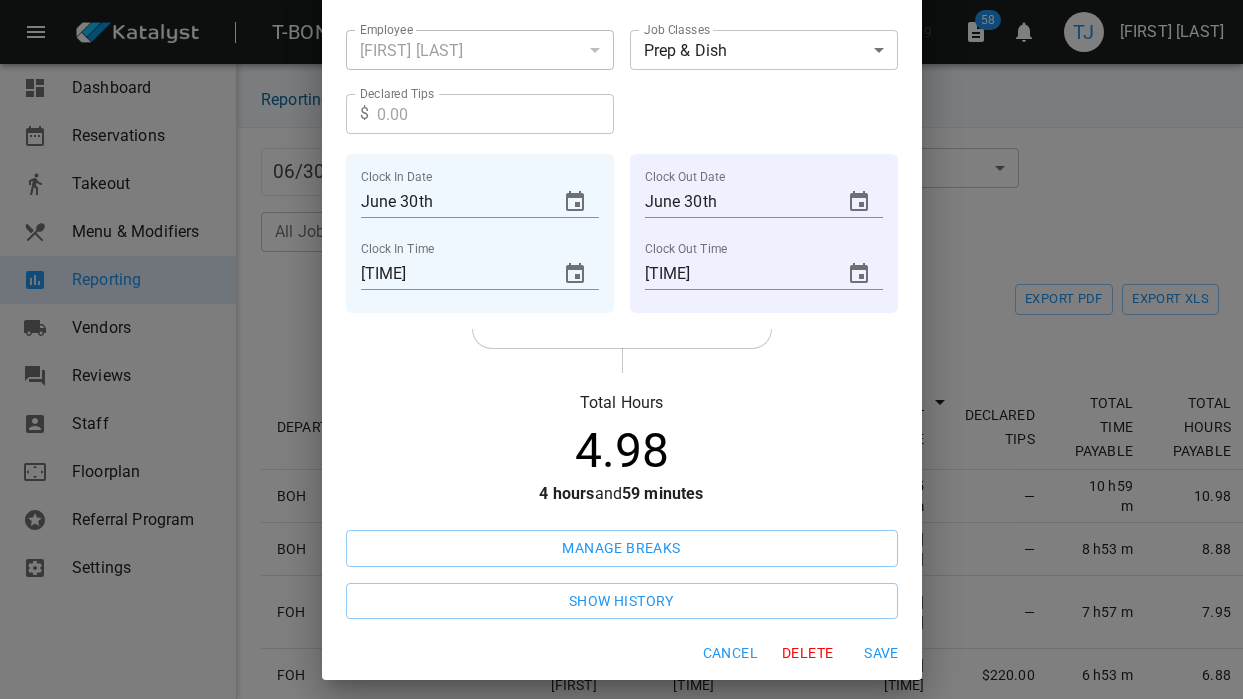 scroll, scrollTop: 86, scrollLeft: 0, axis: vertical 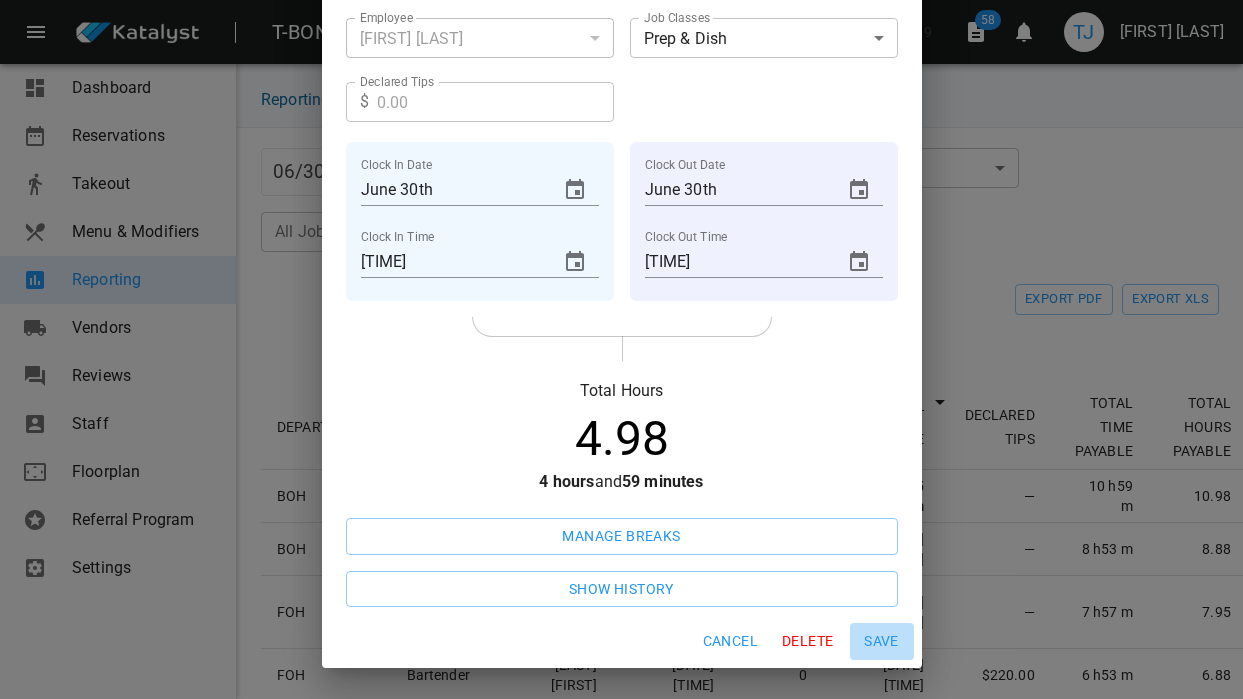 click on "Save" at bounding box center [730, 641] 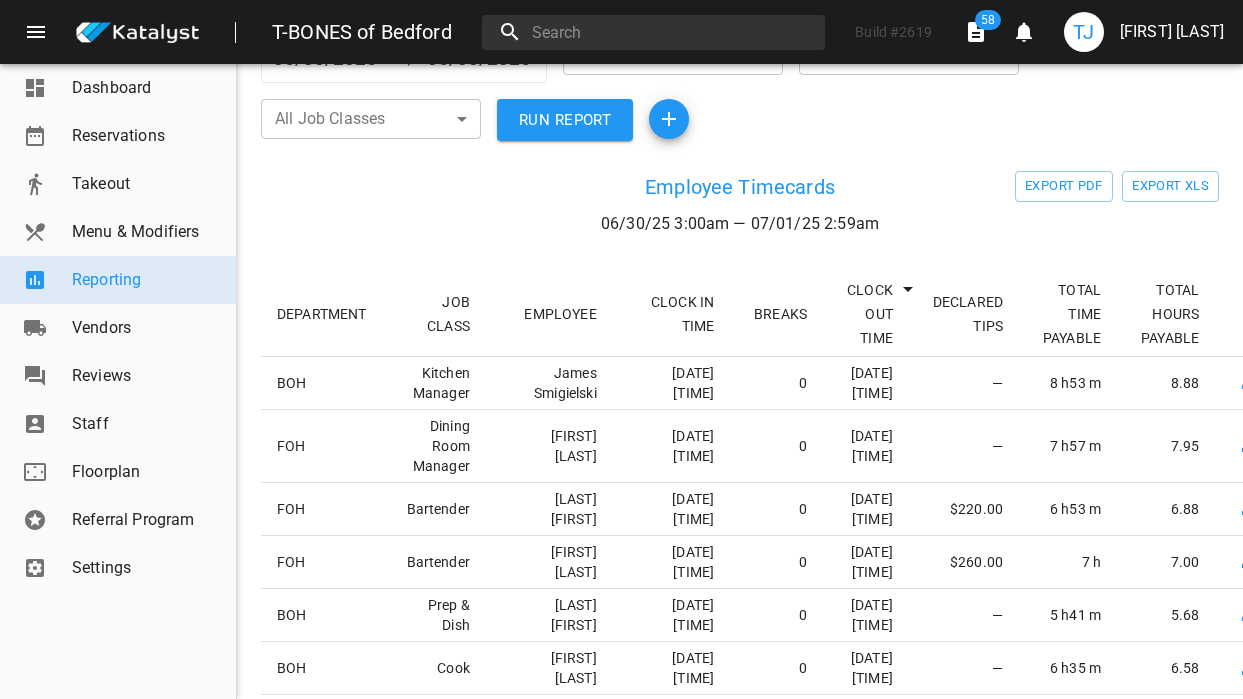 scroll, scrollTop: 0, scrollLeft: 0, axis: both 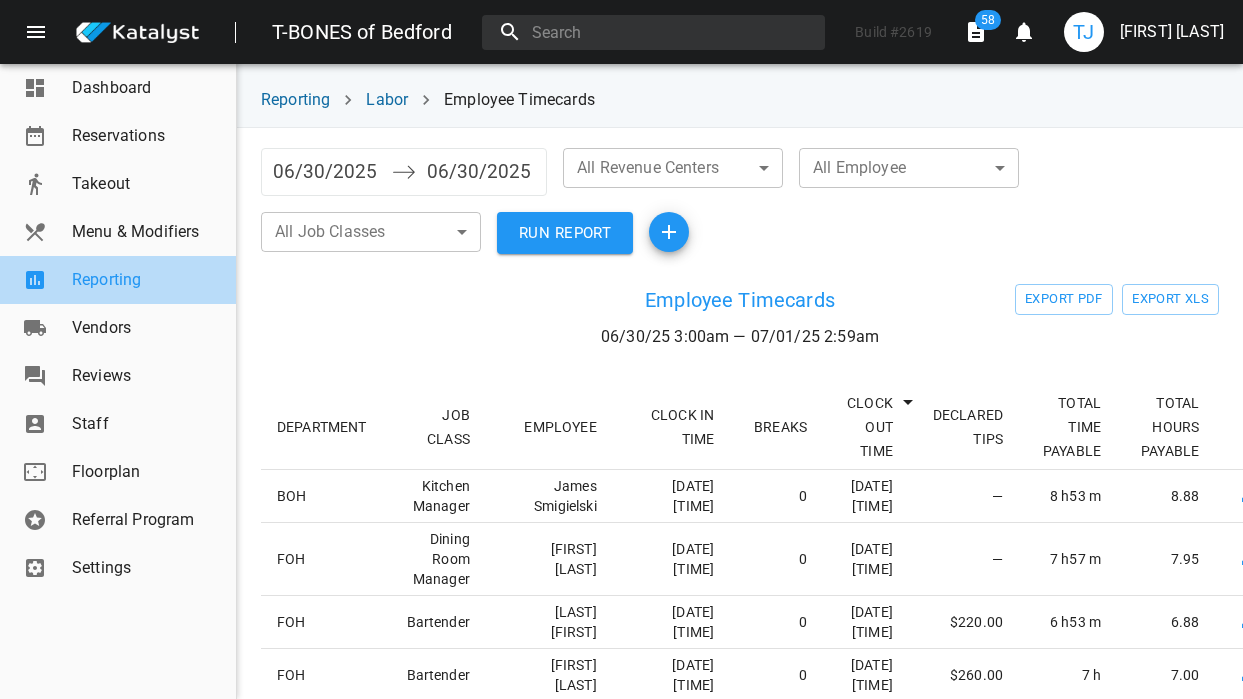 click on "Reporting" at bounding box center [146, 280] 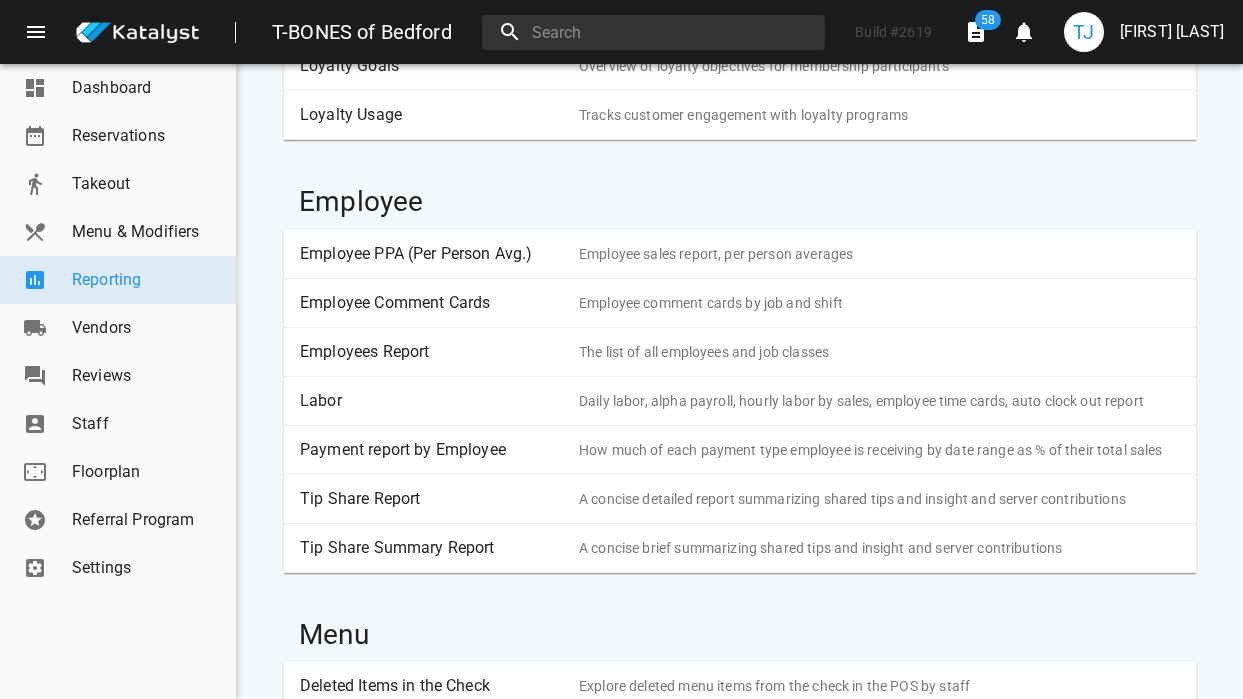 scroll, scrollTop: 1396, scrollLeft: 0, axis: vertical 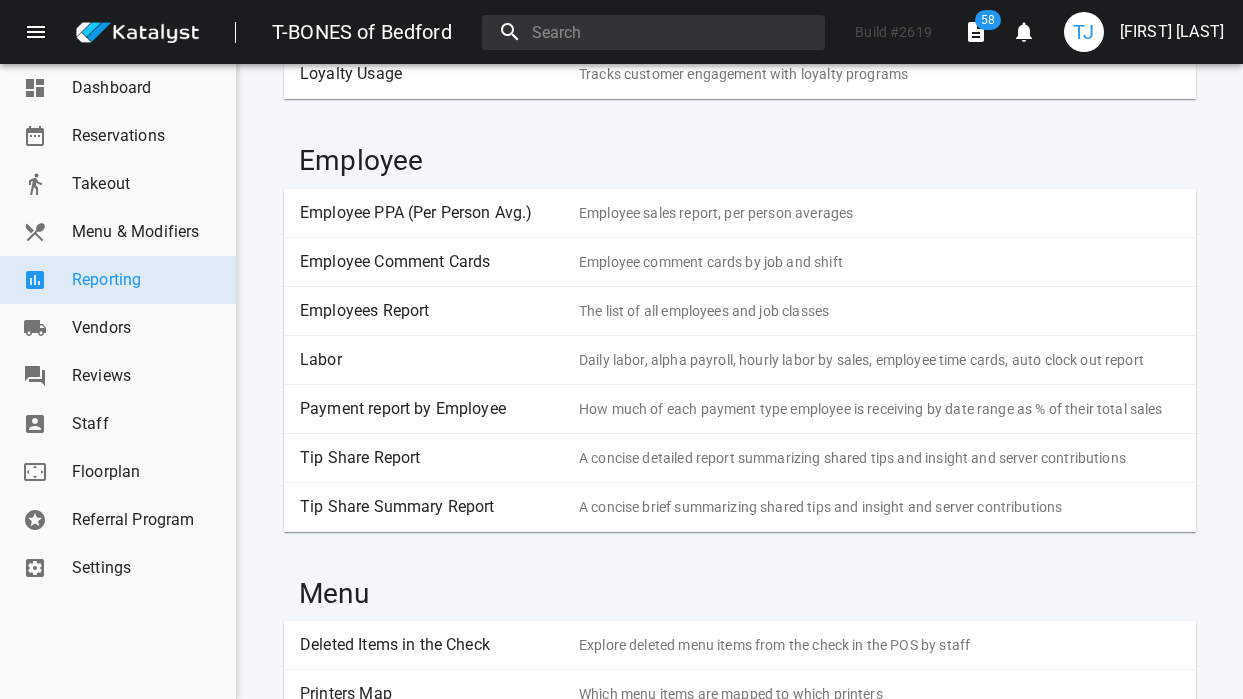 click on "Labor" at bounding box center [432, 360] 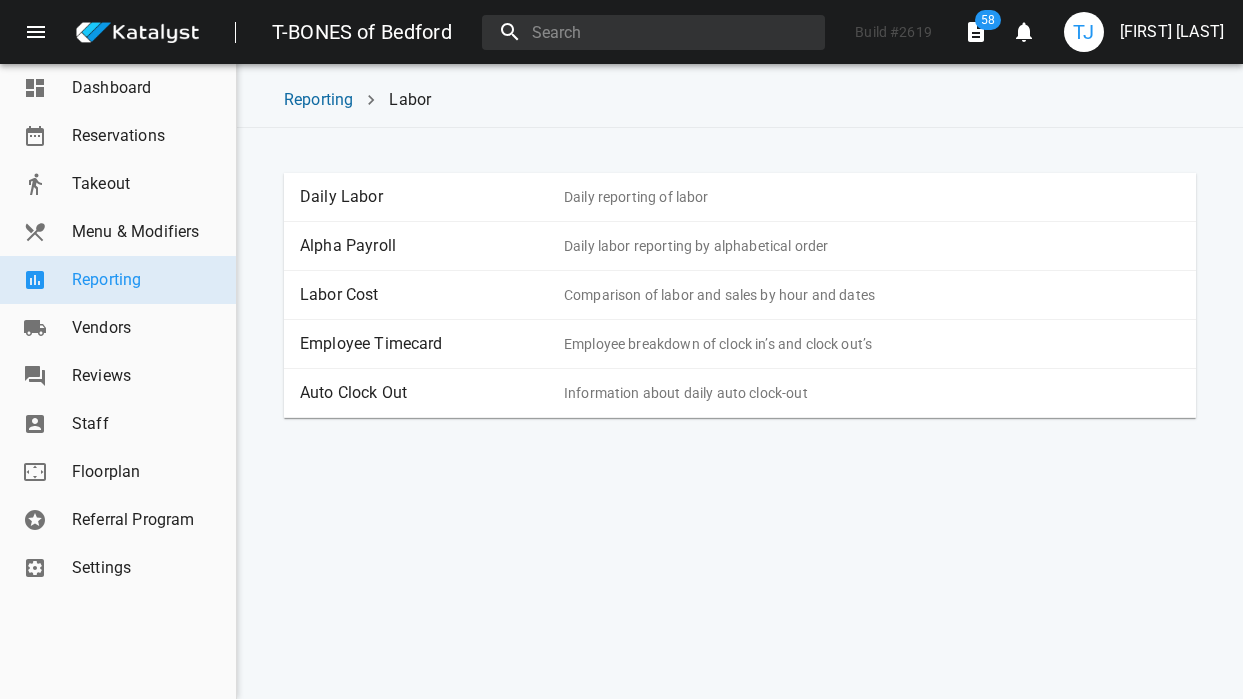 scroll, scrollTop: 0, scrollLeft: 0, axis: both 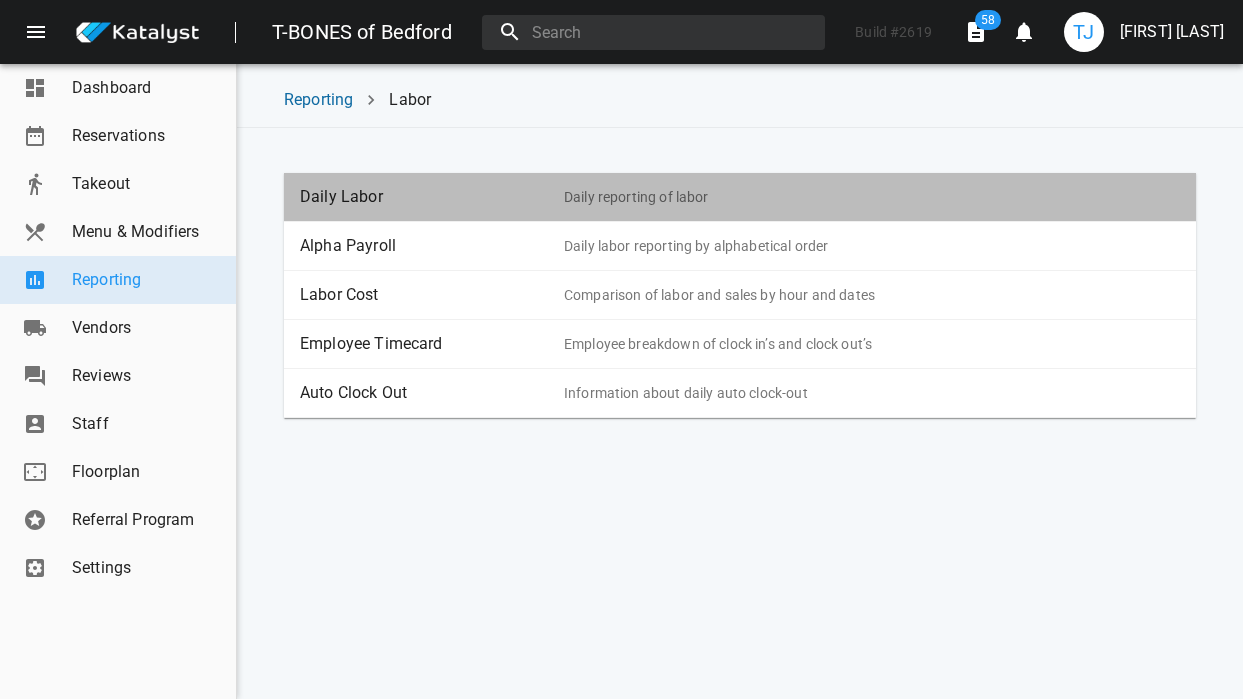 click on "Daily Labor" at bounding box center (432, 197) 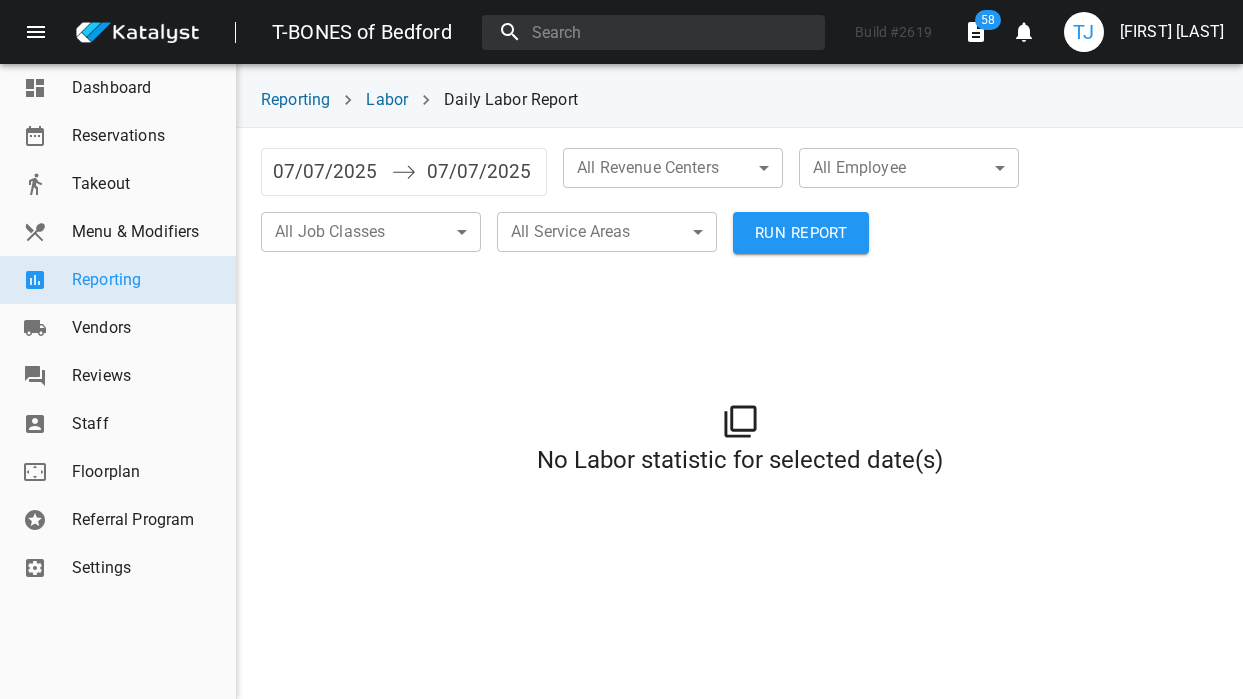 click on "07/07/2025" at bounding box center (327, 172) 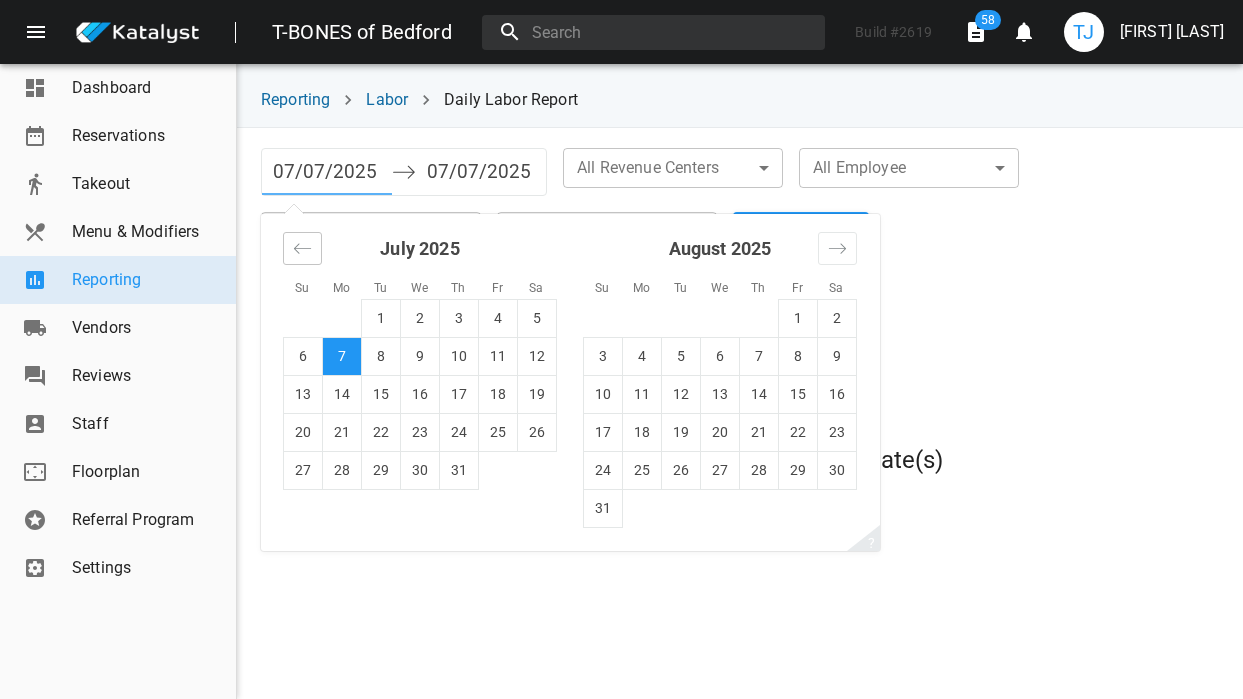 click at bounding box center [302, 248] 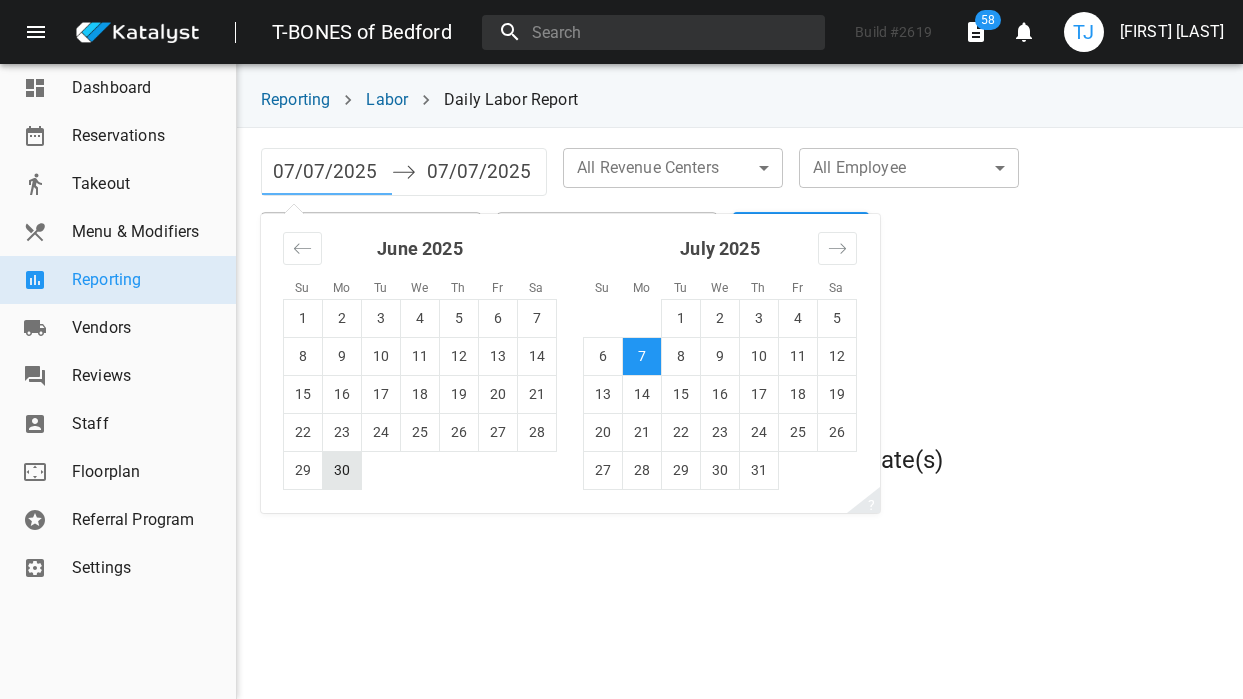 click on "30" at bounding box center (342, 470) 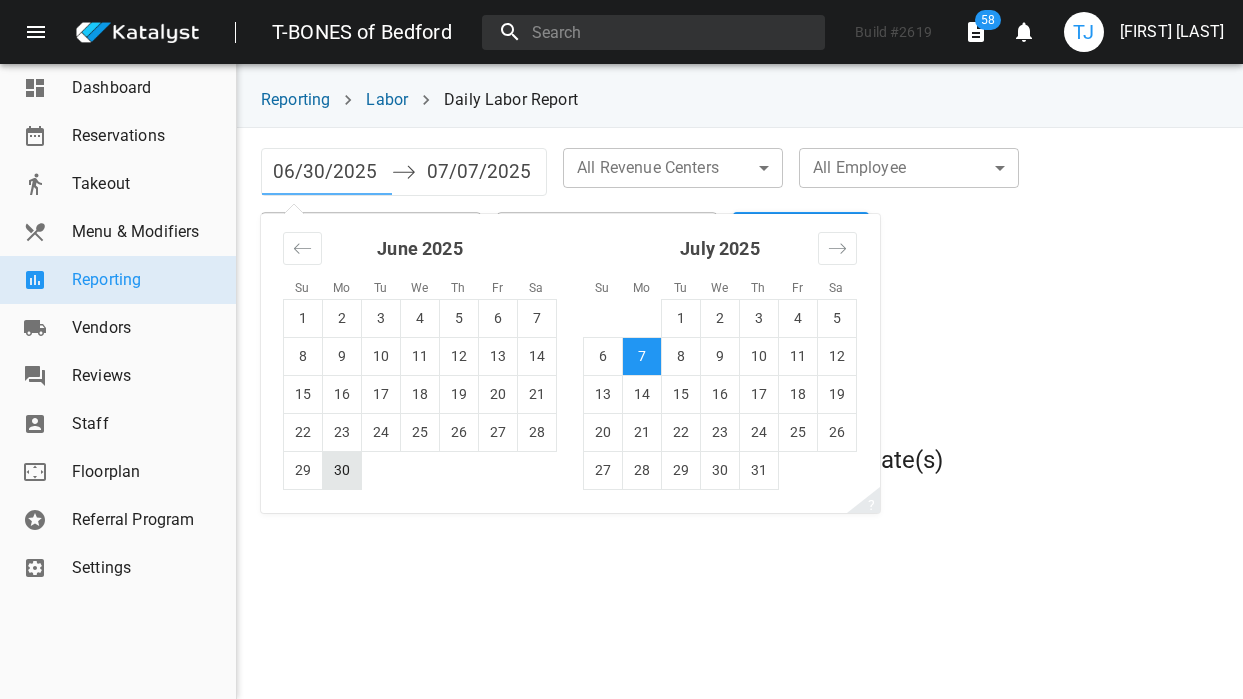 click on "30" at bounding box center [342, 470] 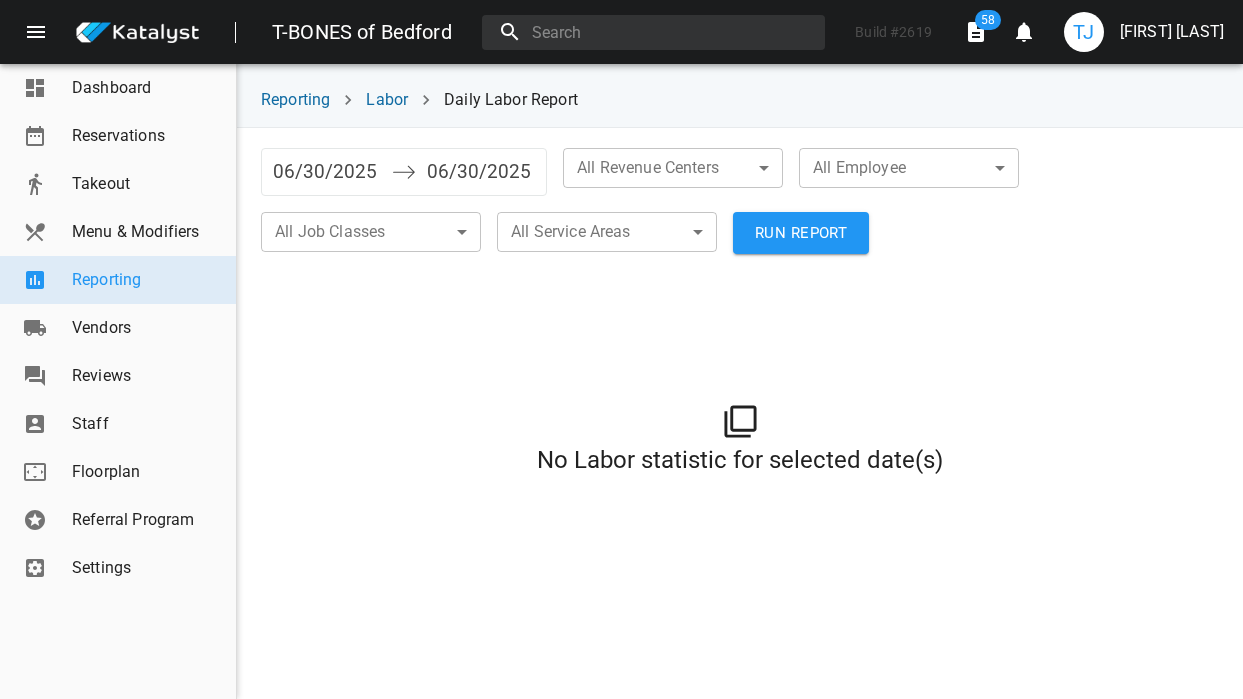 click on "RUN REPORT" at bounding box center (801, 233) 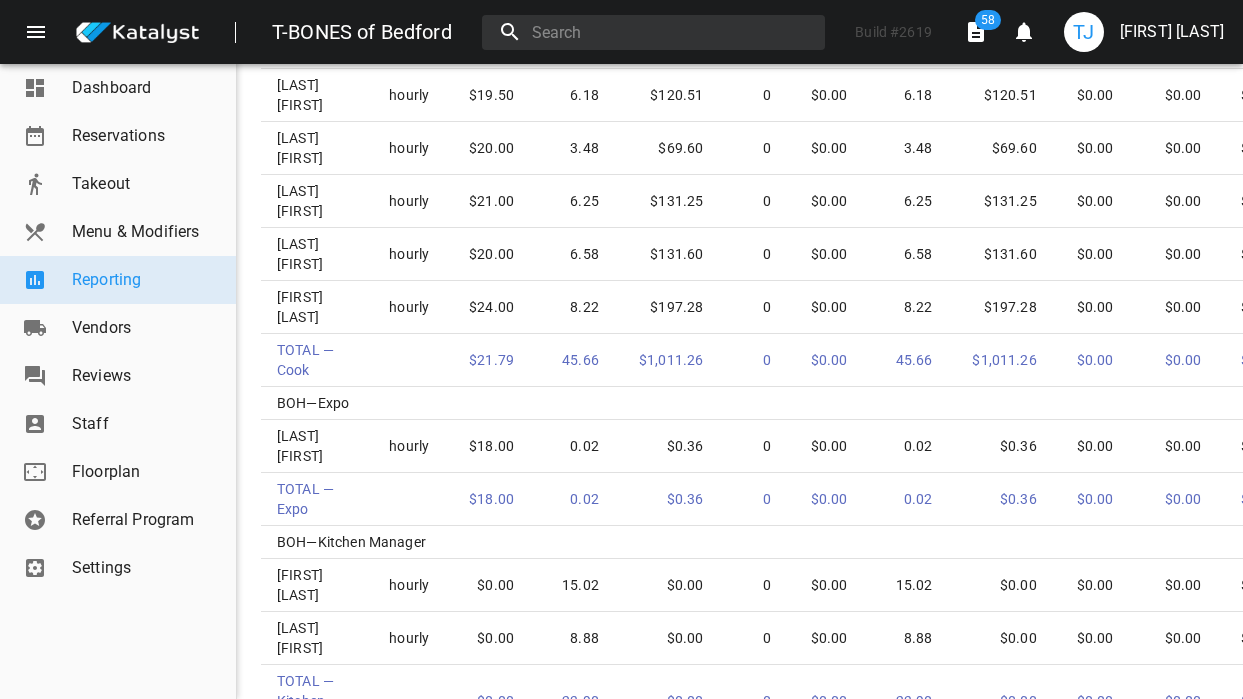 scroll, scrollTop: 0, scrollLeft: 0, axis: both 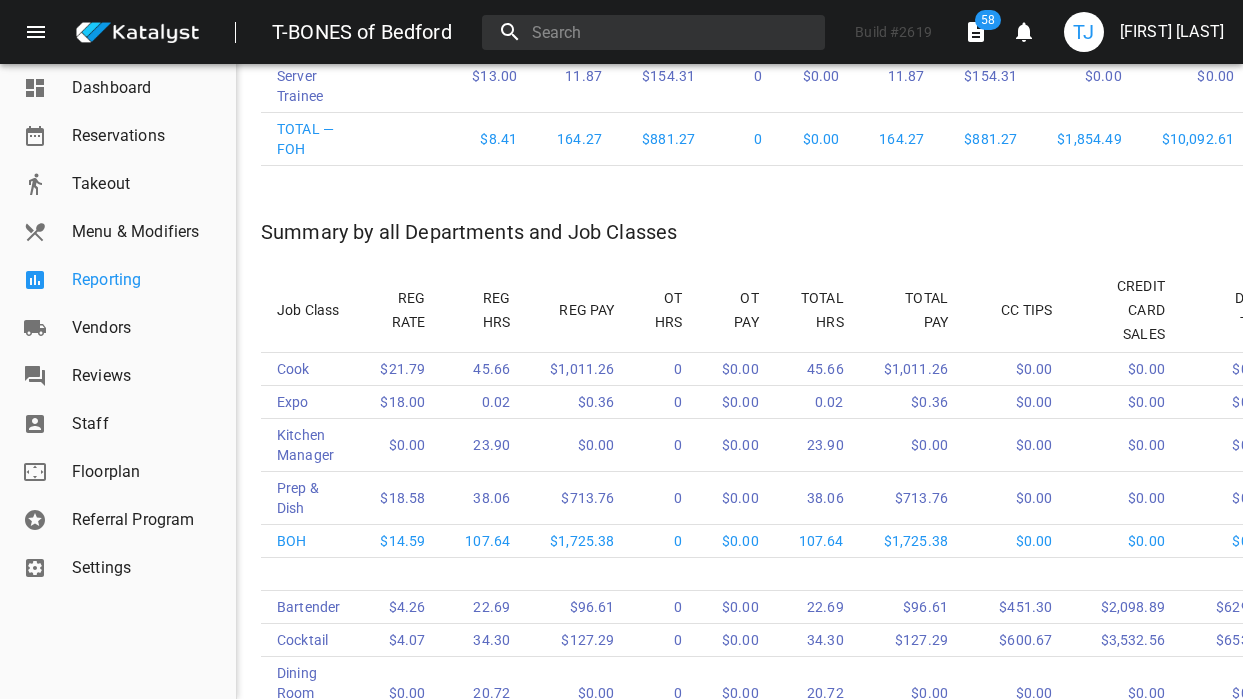 click on "Reporting" at bounding box center [146, 280] 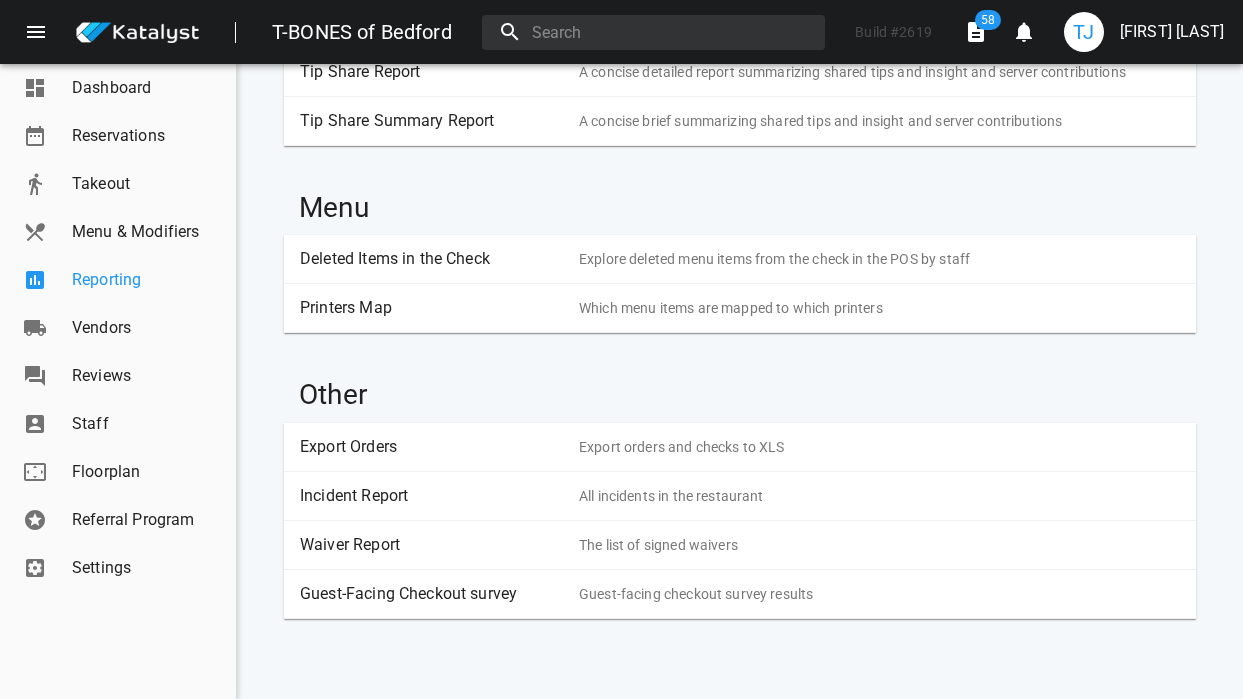 scroll, scrollTop: 0, scrollLeft: 0, axis: both 